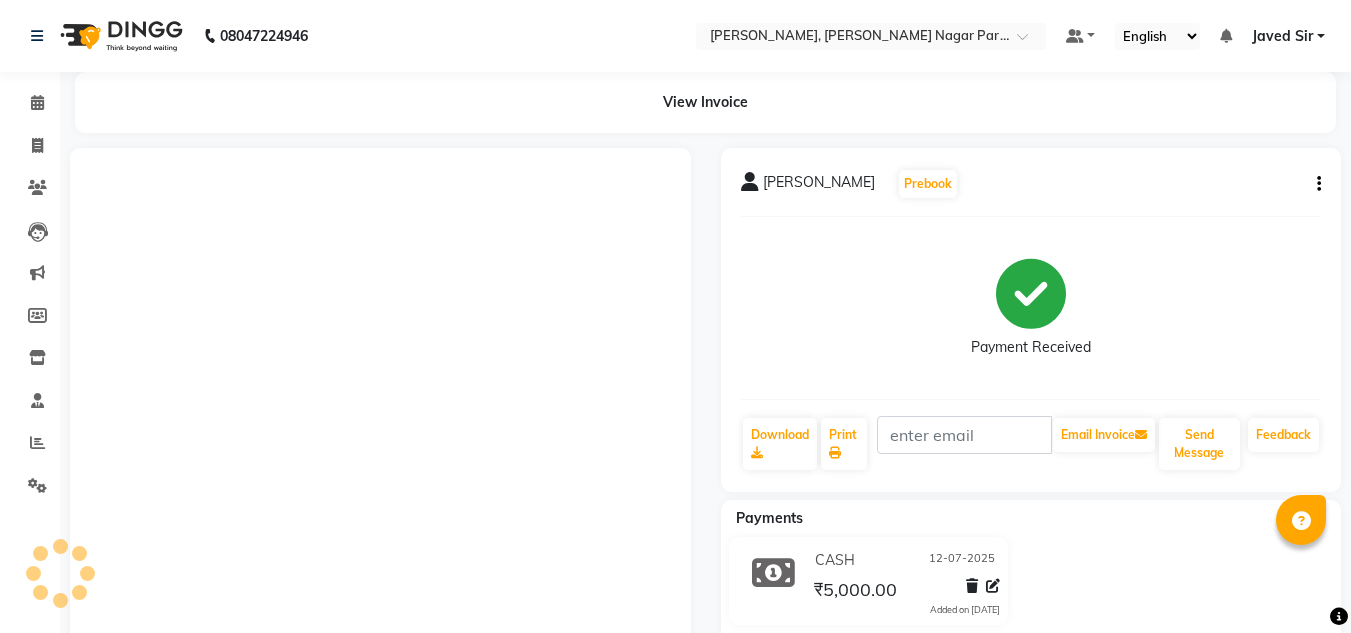 scroll, scrollTop: 357, scrollLeft: 0, axis: vertical 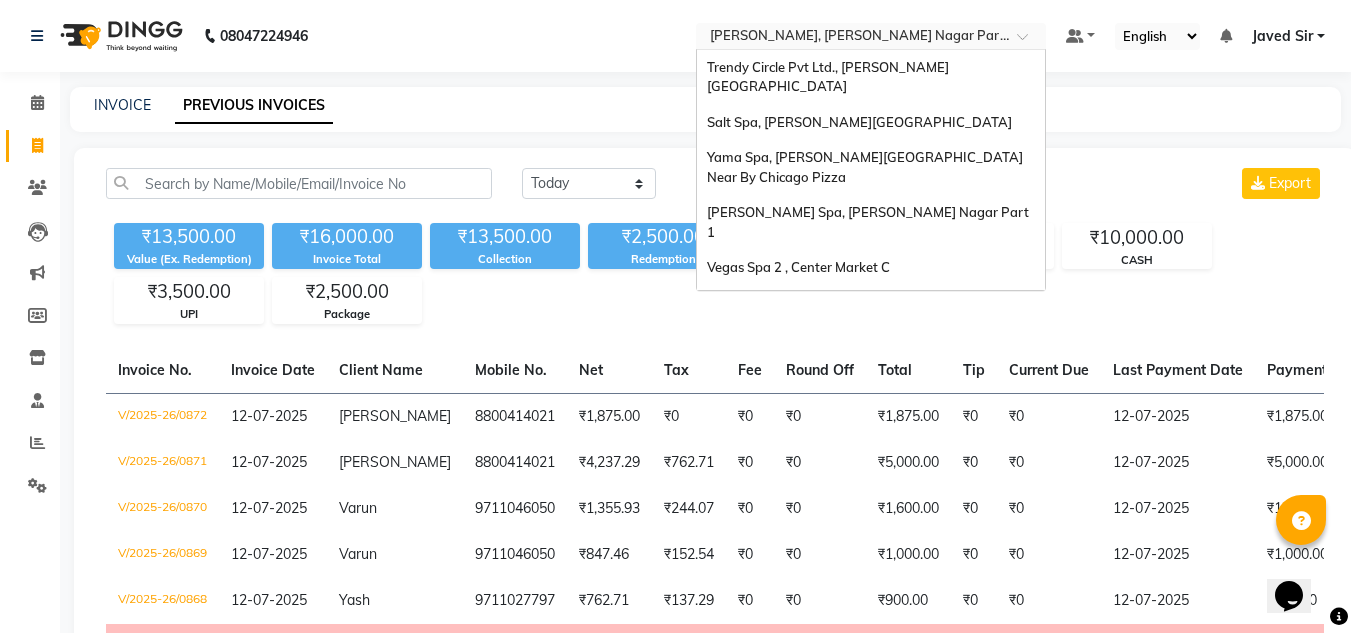 click at bounding box center [851, 38] 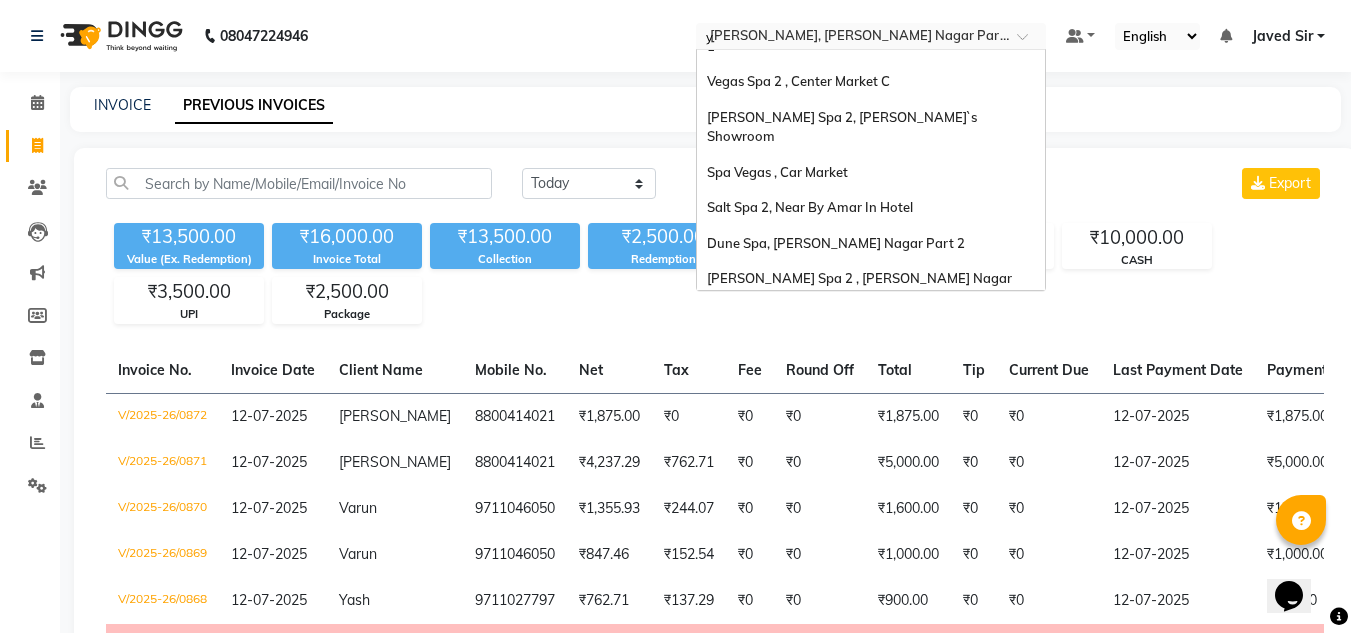 scroll, scrollTop: 0, scrollLeft: 0, axis: both 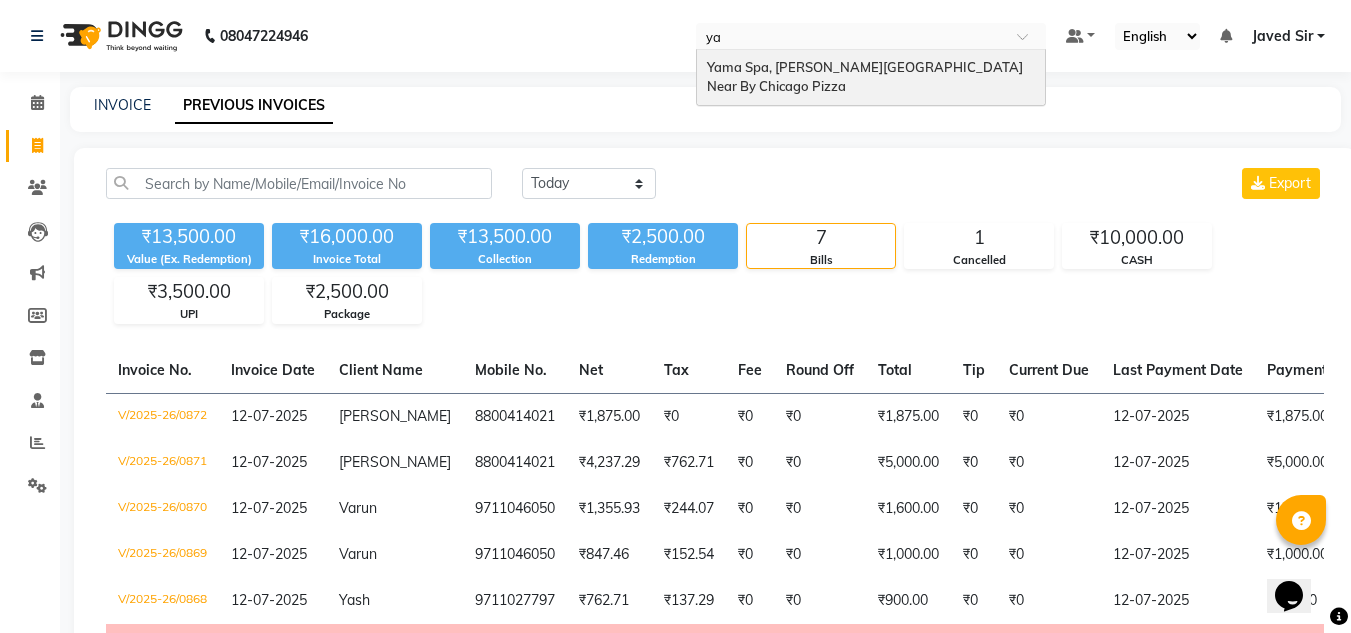 type on "yam" 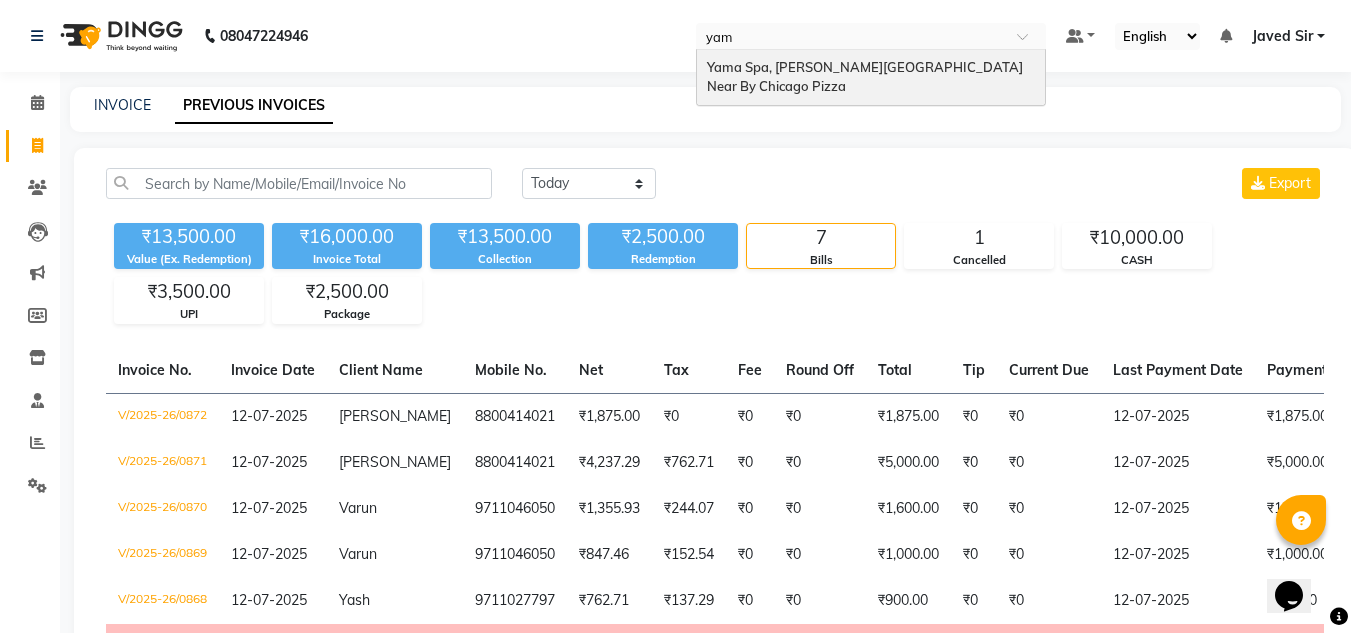 click on "Yama Spa, [PERSON_NAME][GEOGRAPHIC_DATA] Near By Chicago Pizza" at bounding box center (866, 77) 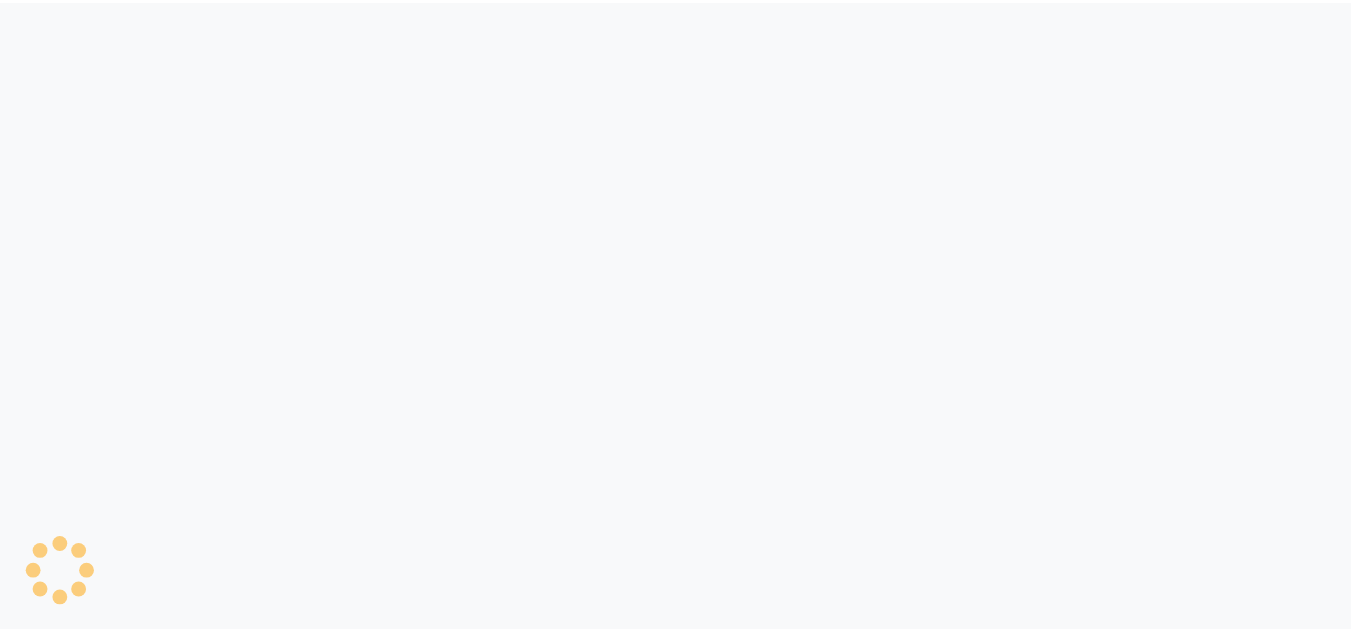 scroll, scrollTop: 0, scrollLeft: 0, axis: both 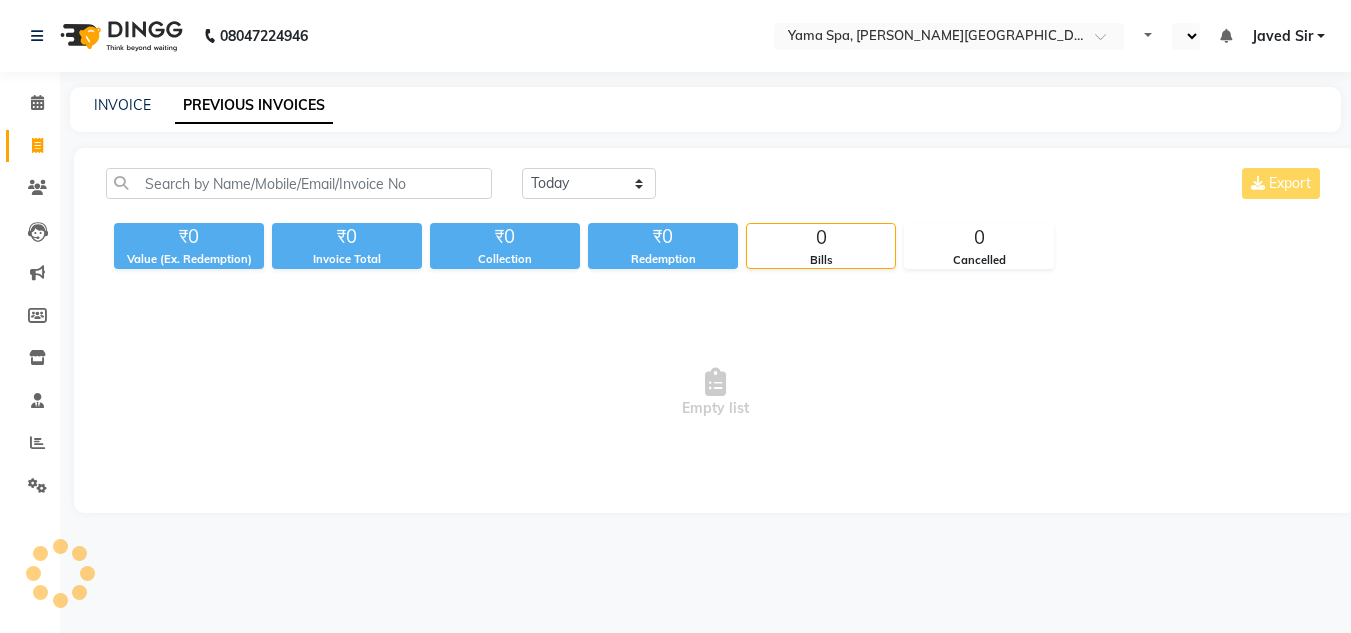 select on "en" 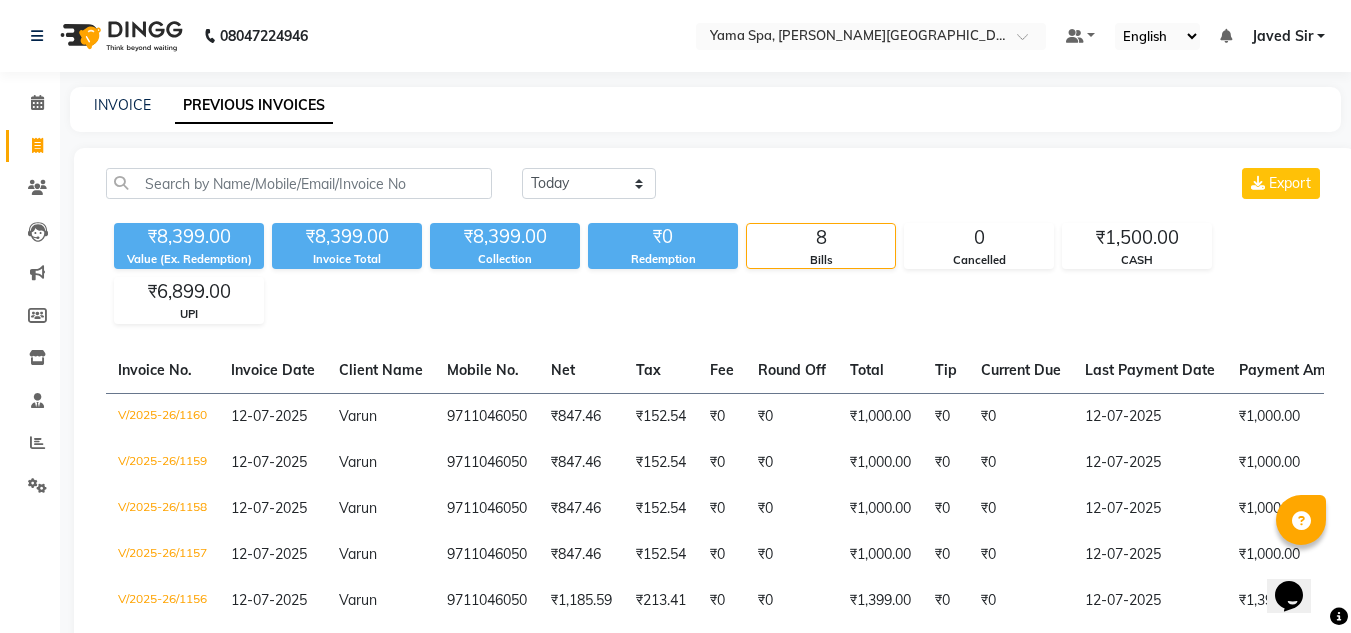 scroll, scrollTop: 0, scrollLeft: 0, axis: both 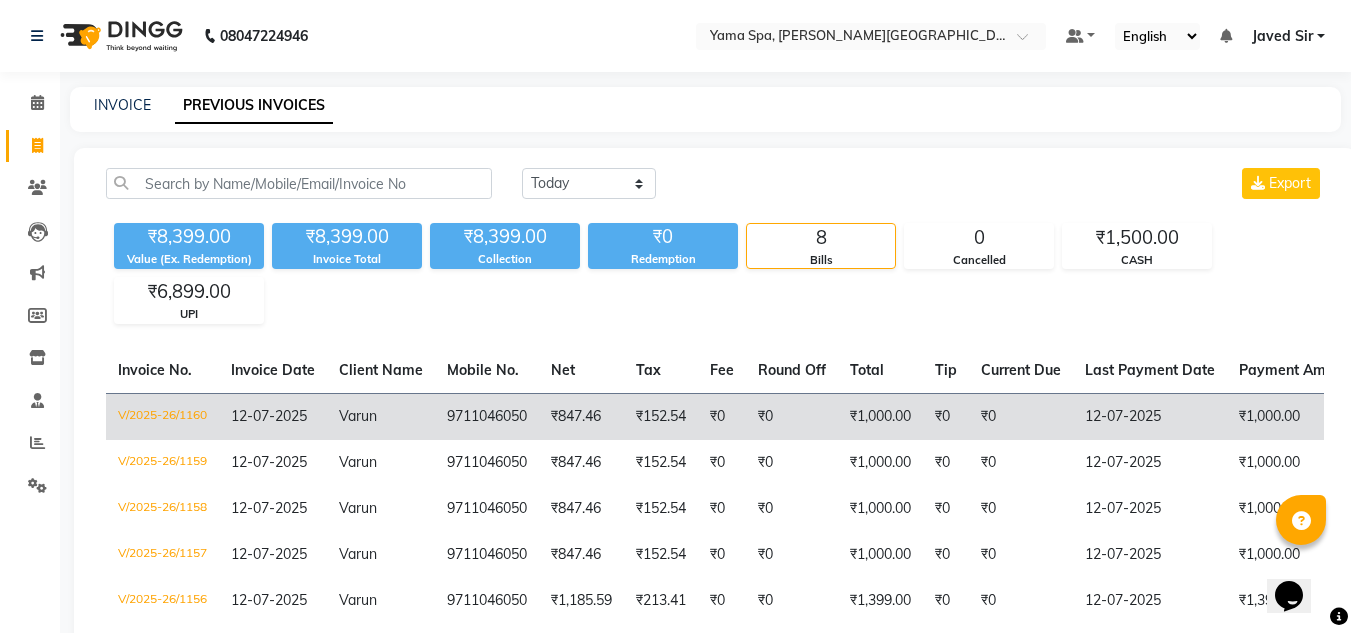 click on "₹847.46" 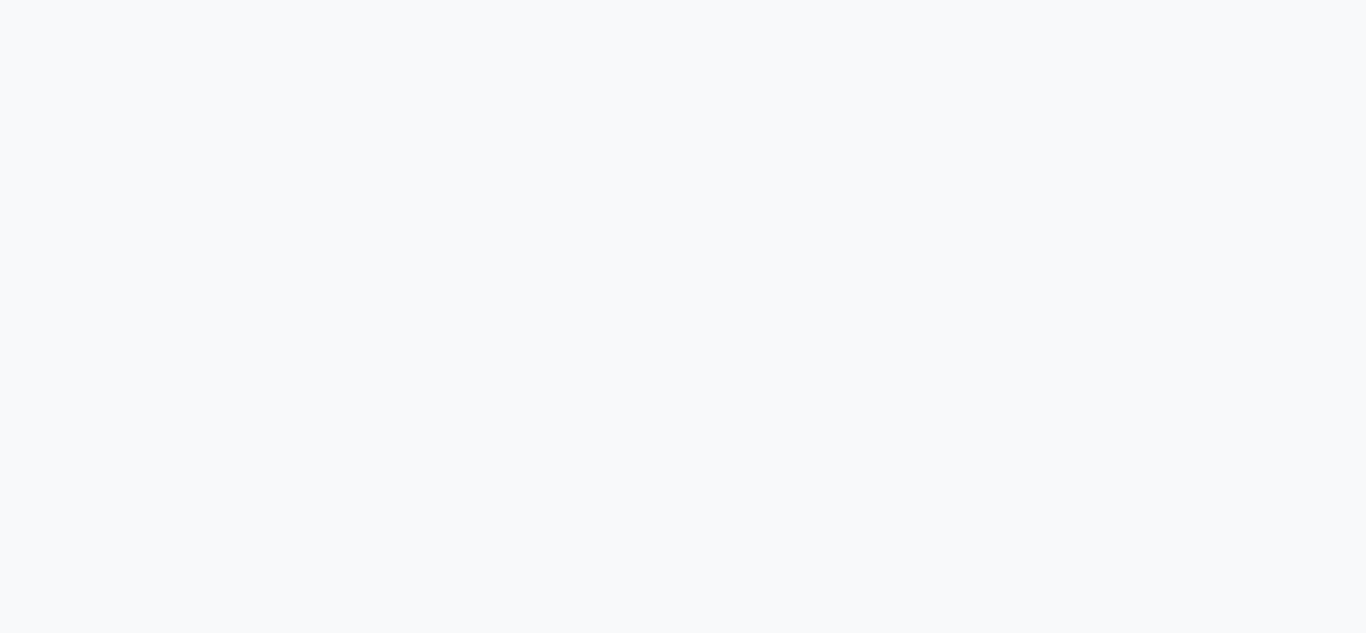 scroll, scrollTop: 0, scrollLeft: 0, axis: both 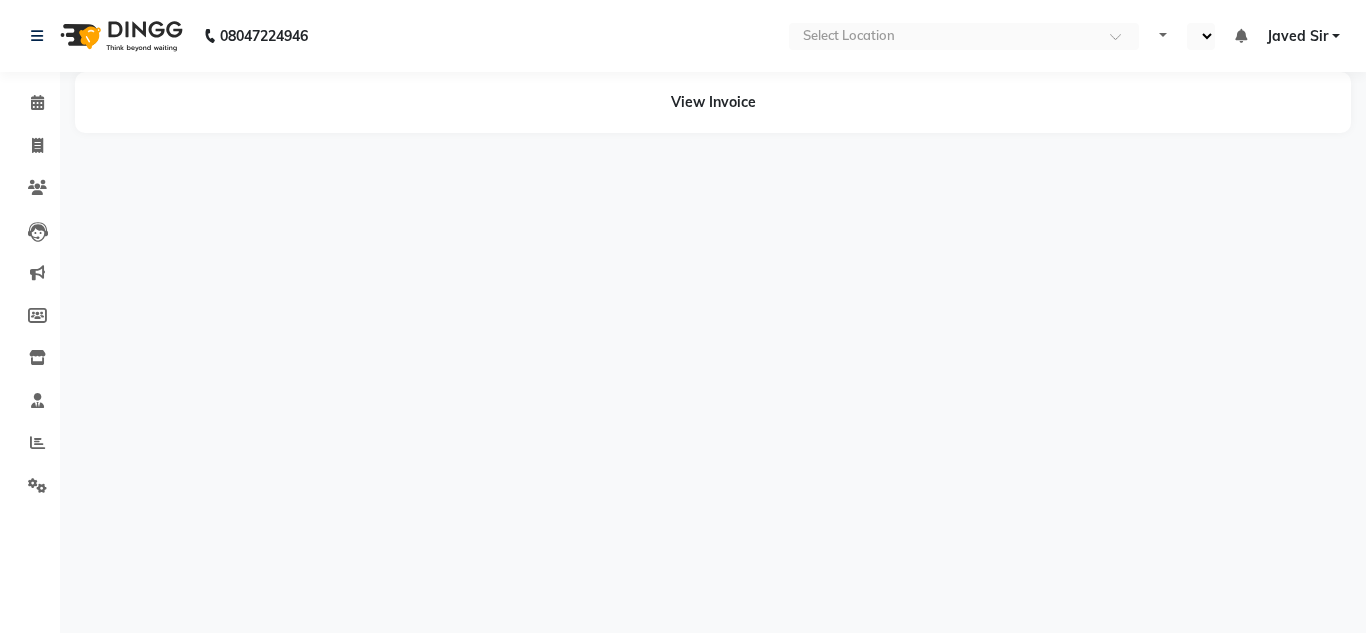 select on "en" 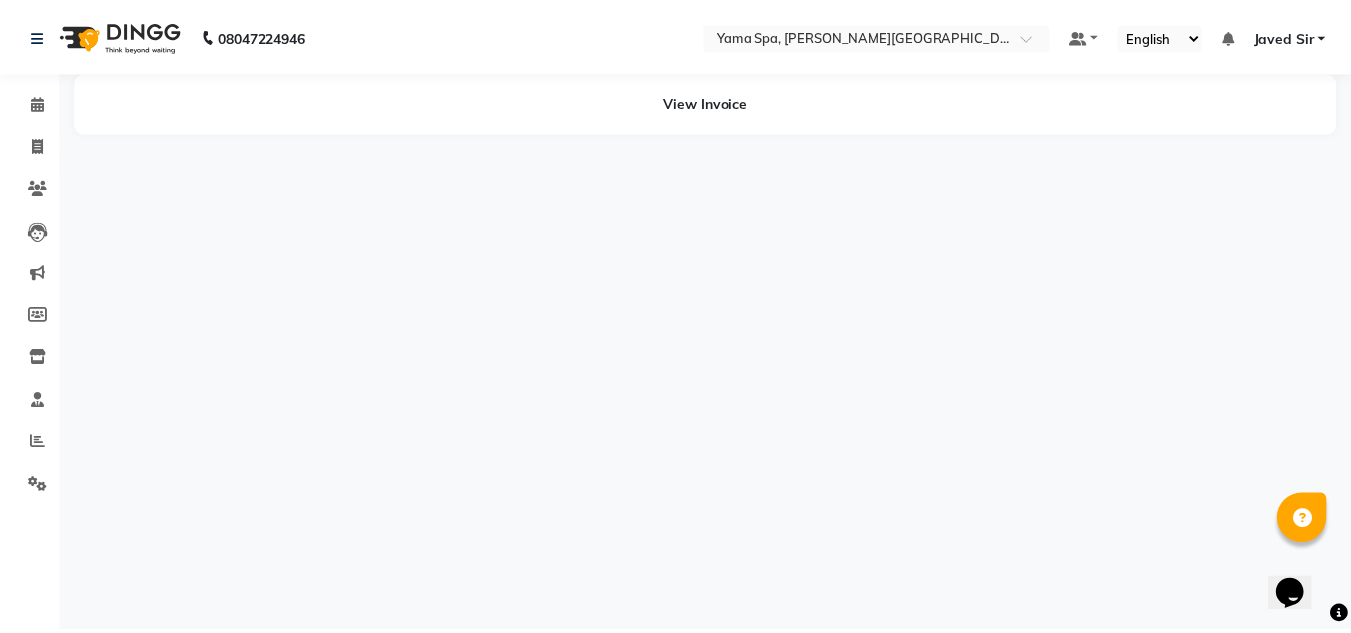 scroll, scrollTop: 0, scrollLeft: 0, axis: both 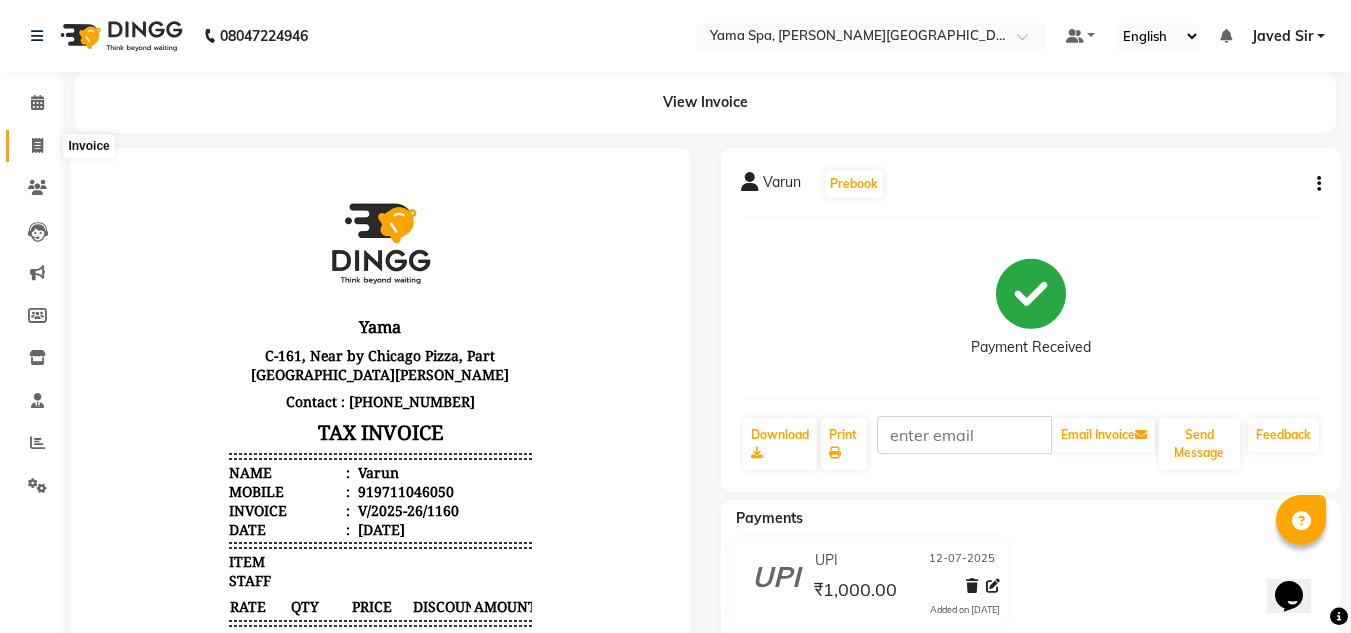 click 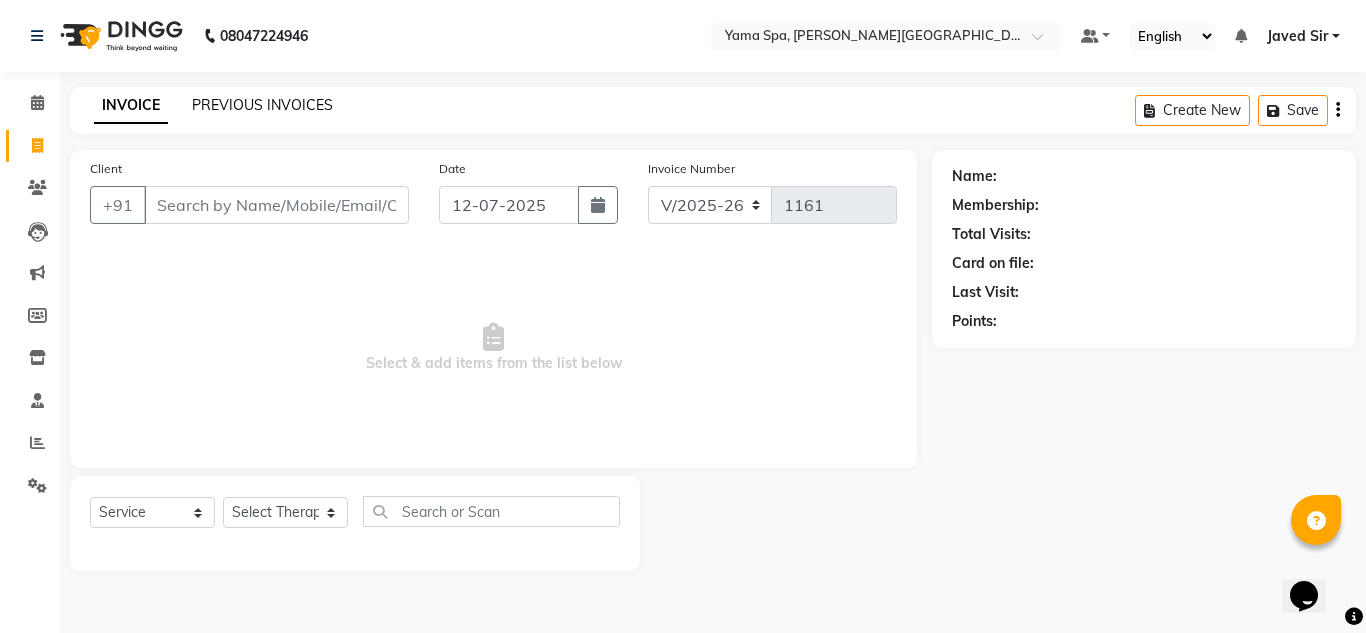 click on "PREVIOUS INVOICES" 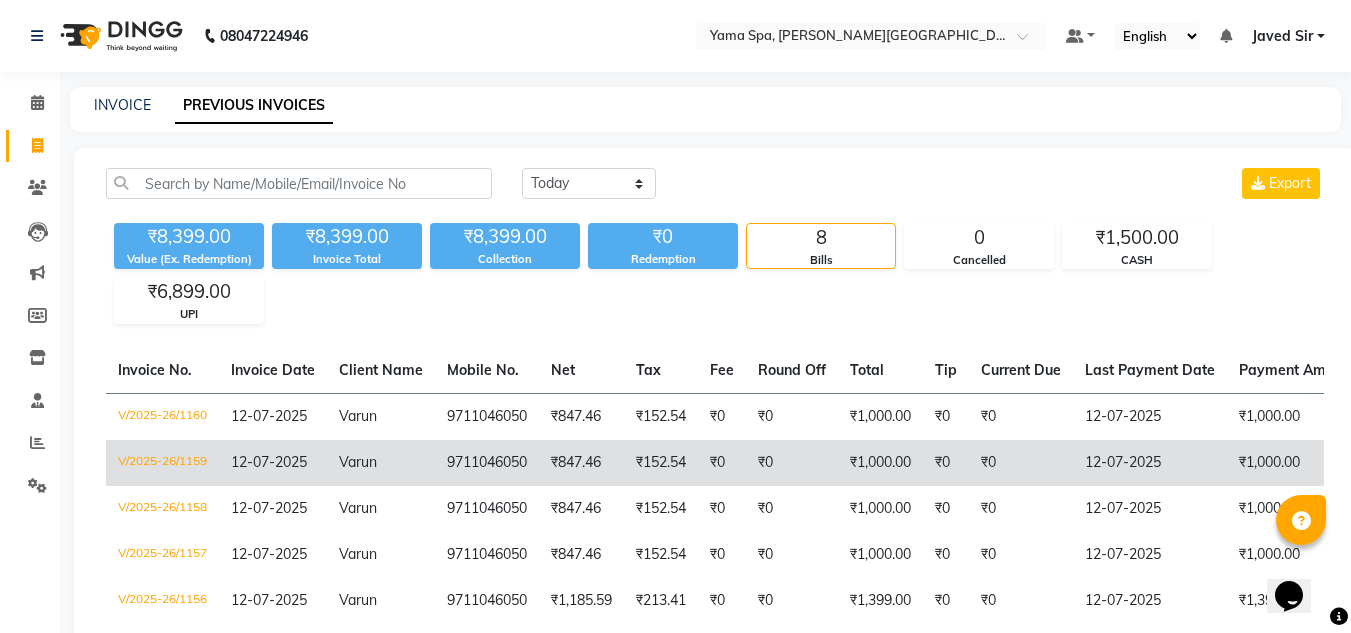 click on "9711046050" 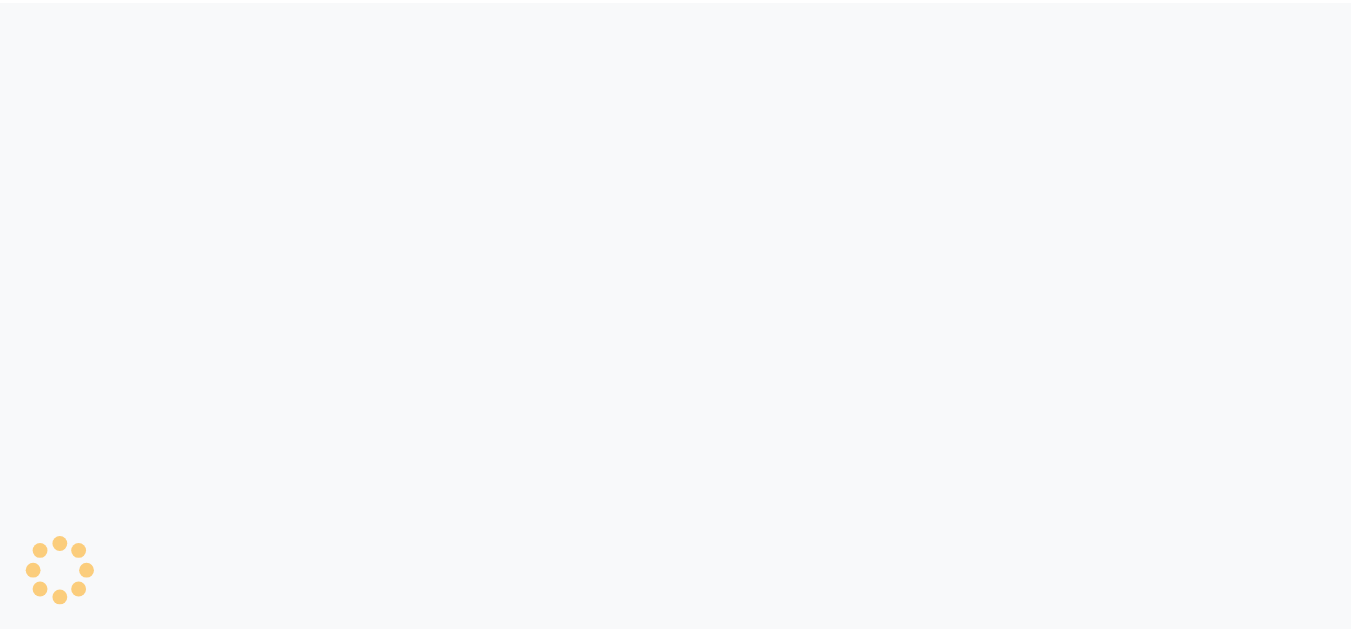 scroll, scrollTop: 0, scrollLeft: 0, axis: both 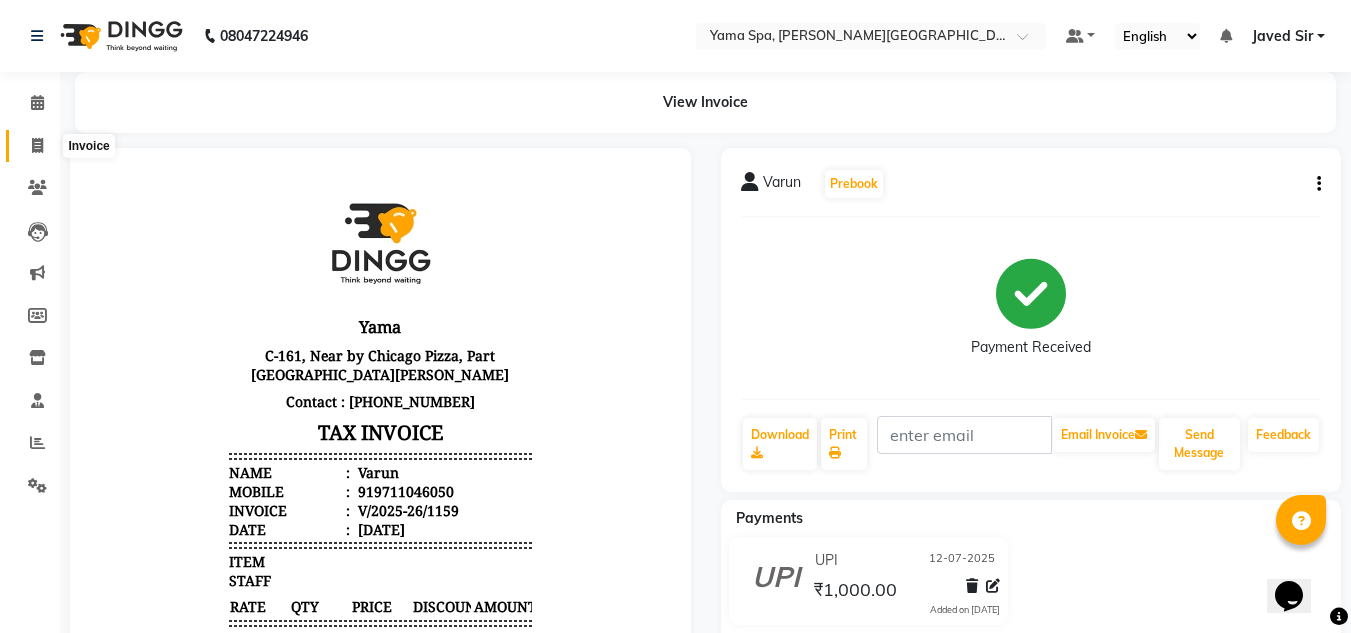 click 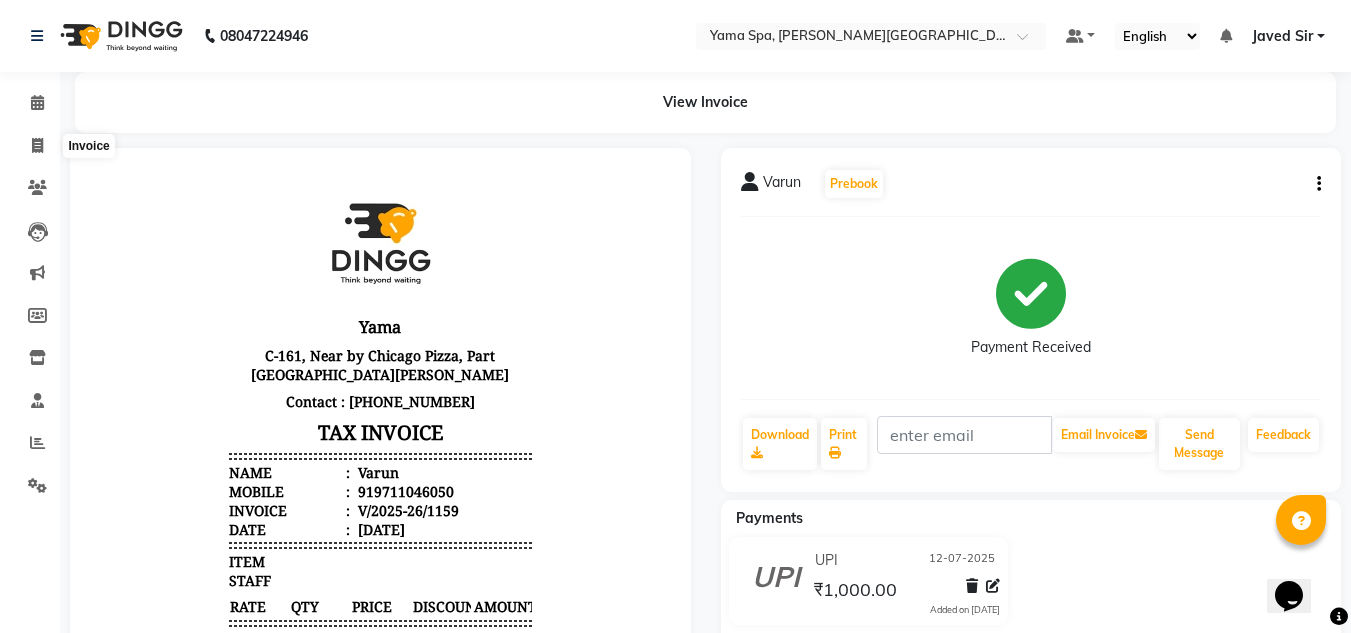 select on "service" 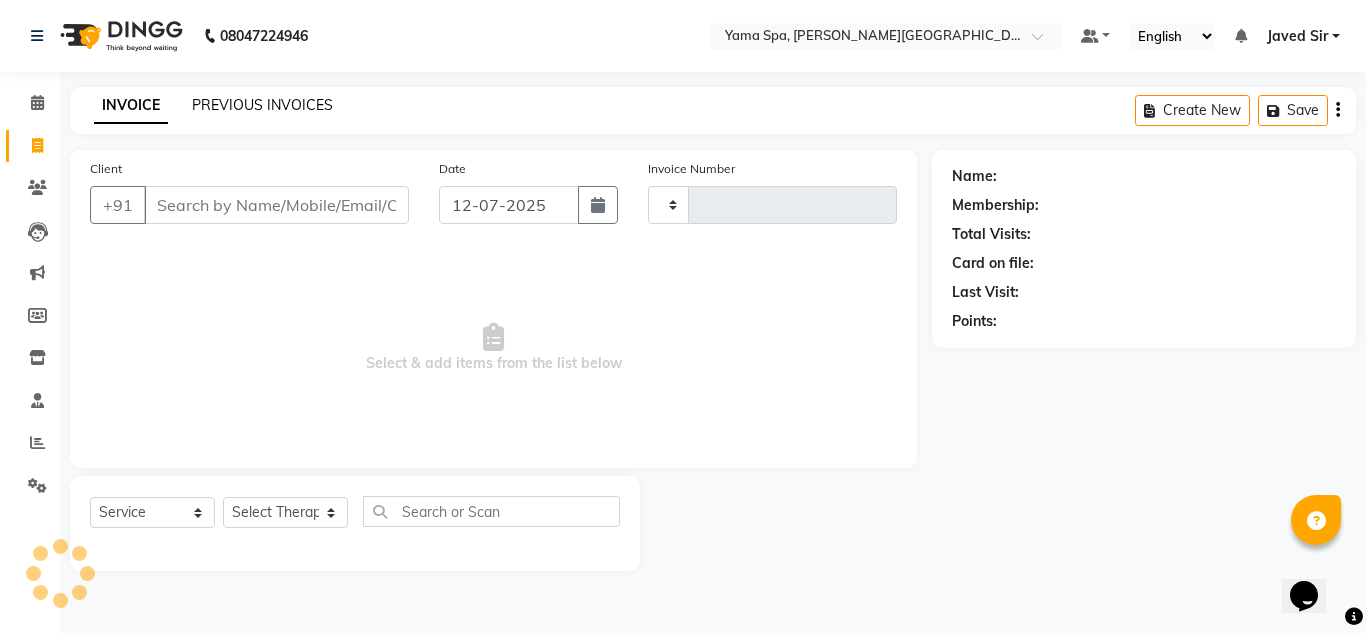 type on "1161" 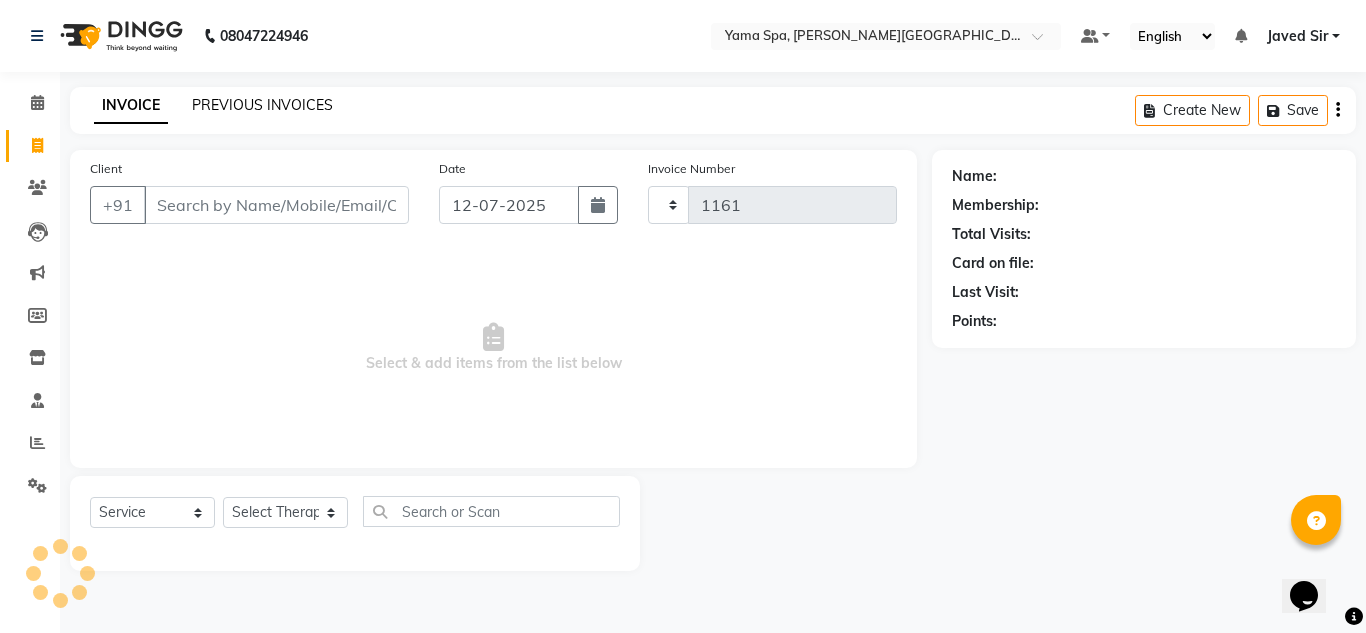 select on "7595" 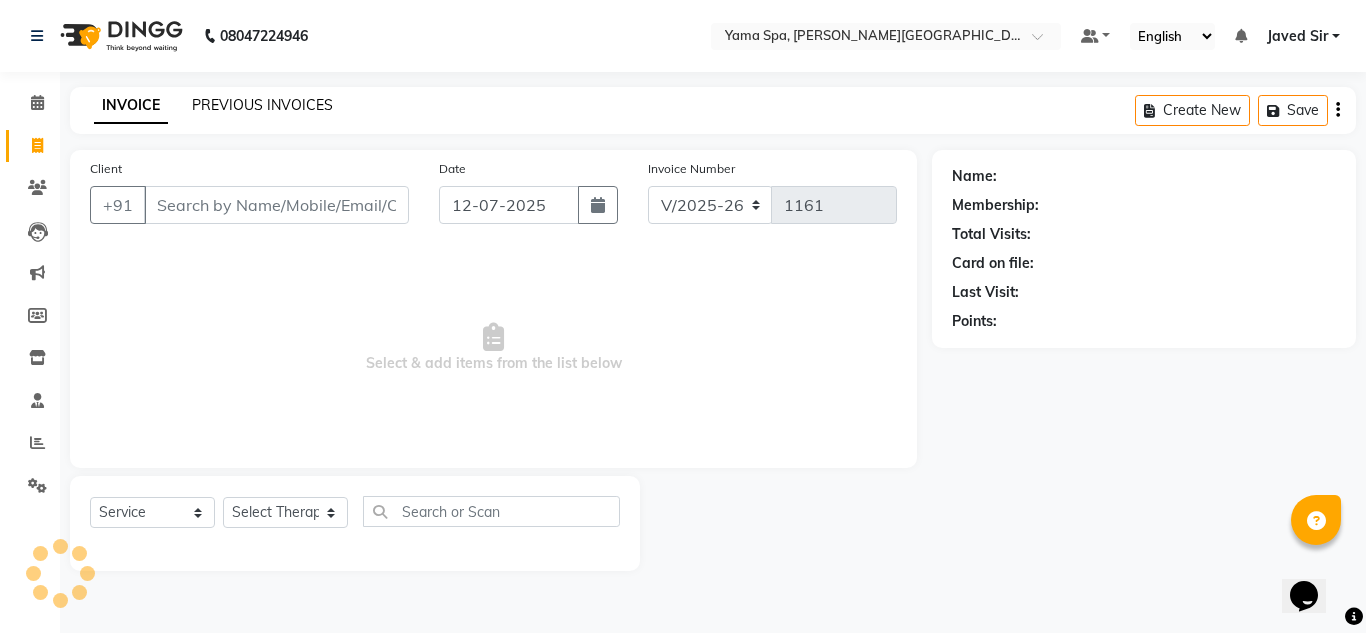 click on "PREVIOUS INVOICES" 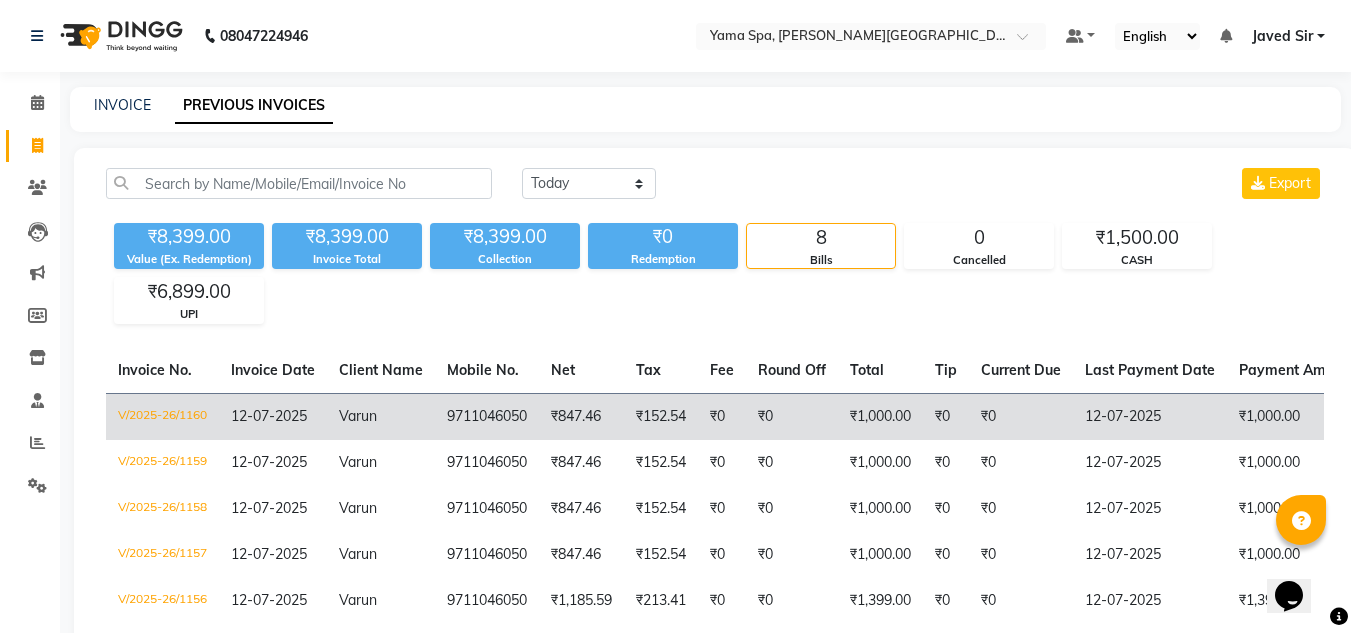 click on "₹152.54" 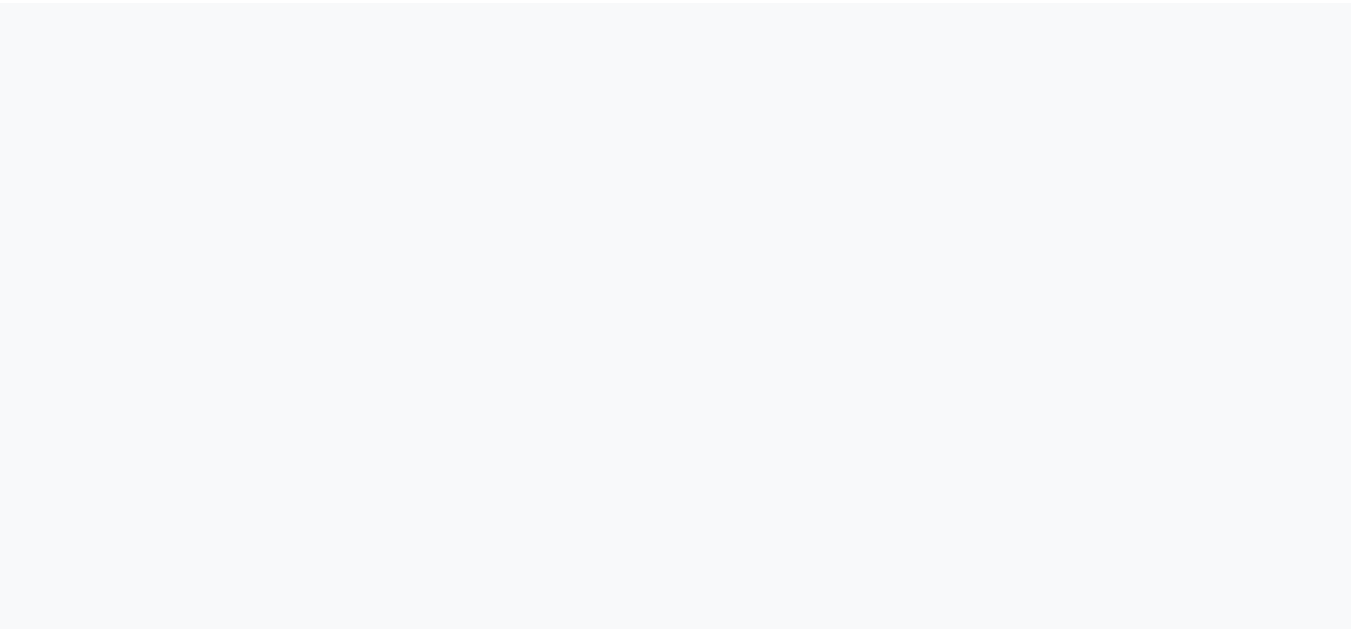 scroll, scrollTop: 0, scrollLeft: 0, axis: both 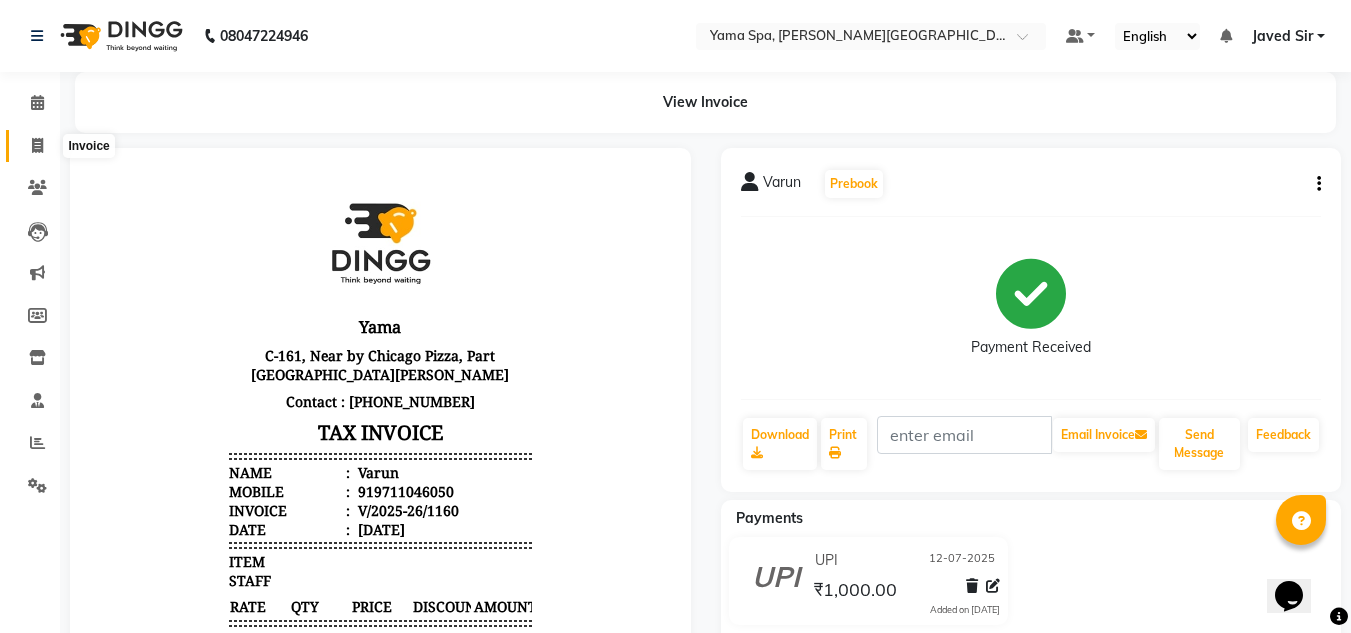 click 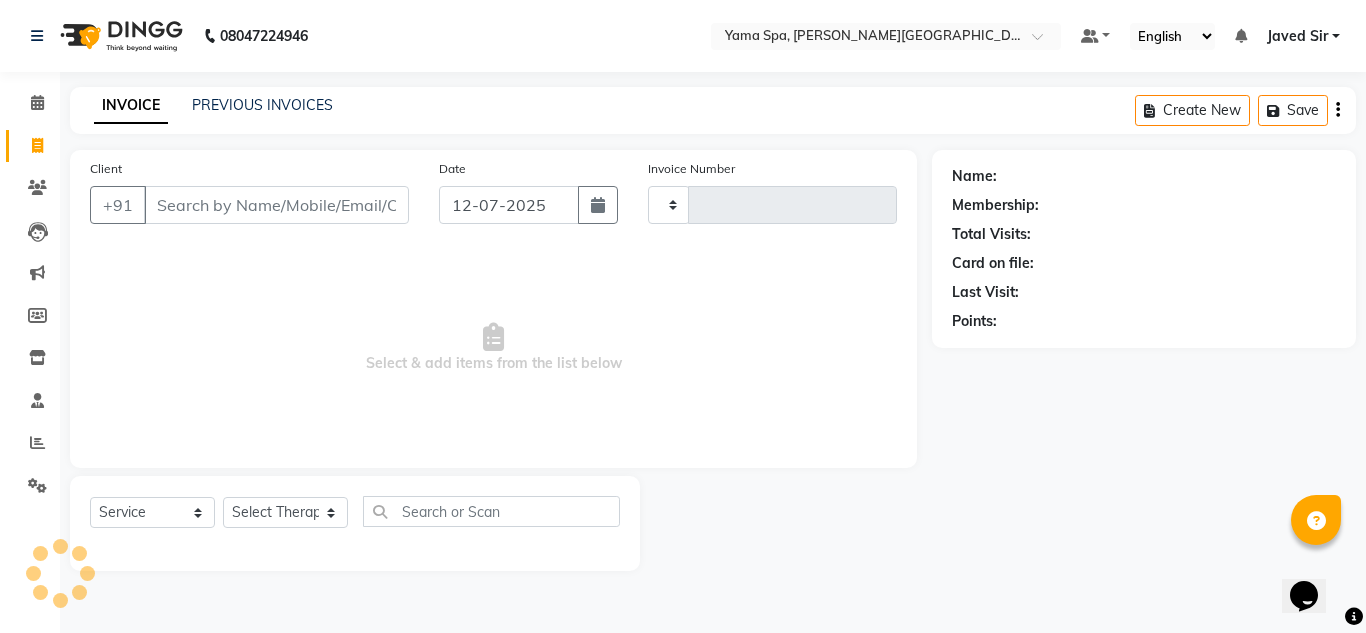type on "1161" 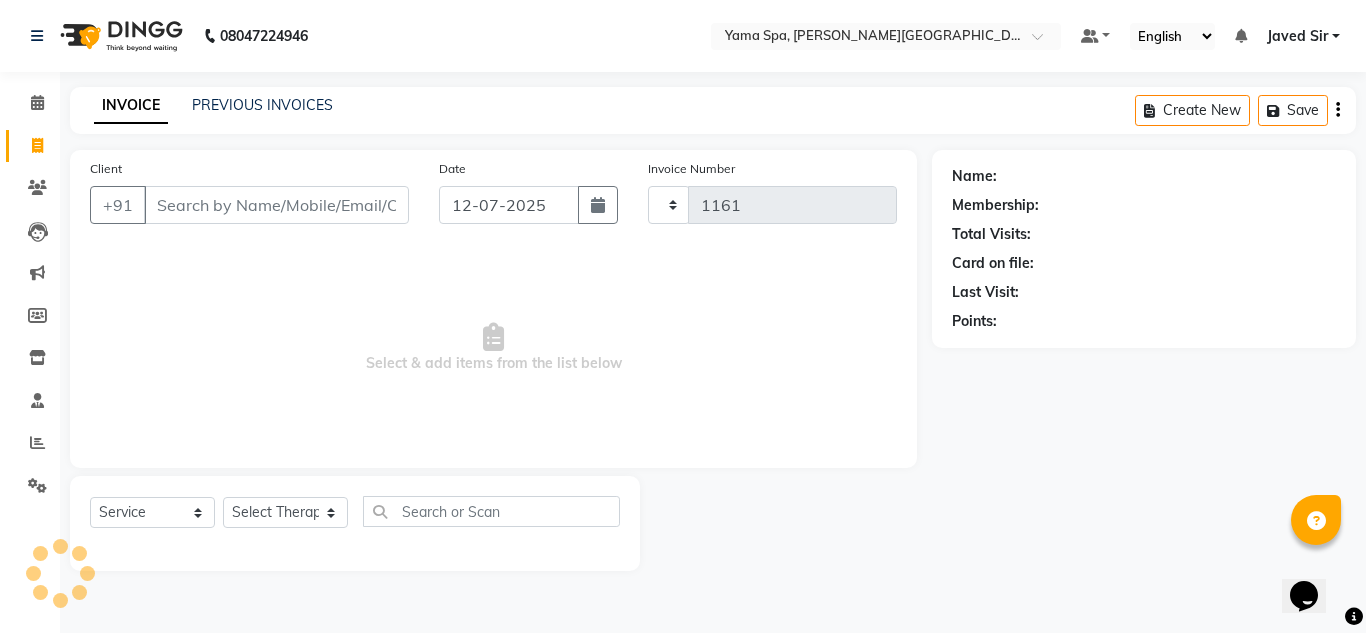 select on "7595" 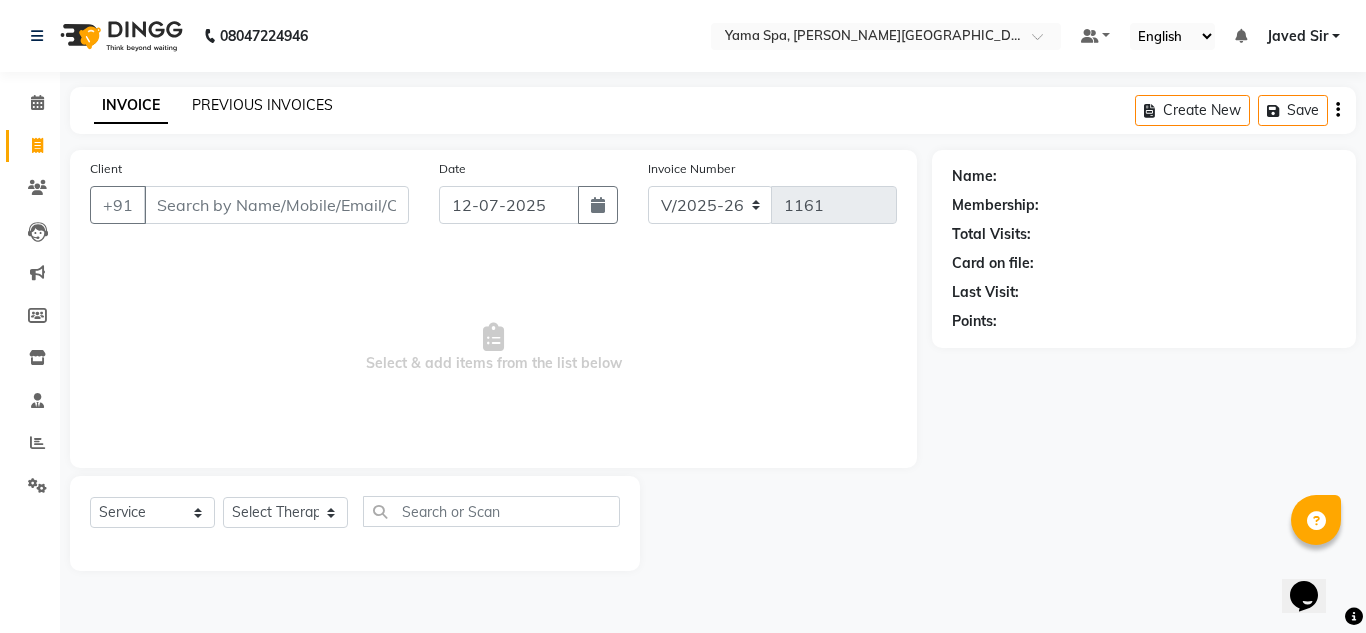 click on "PREVIOUS INVOICES" 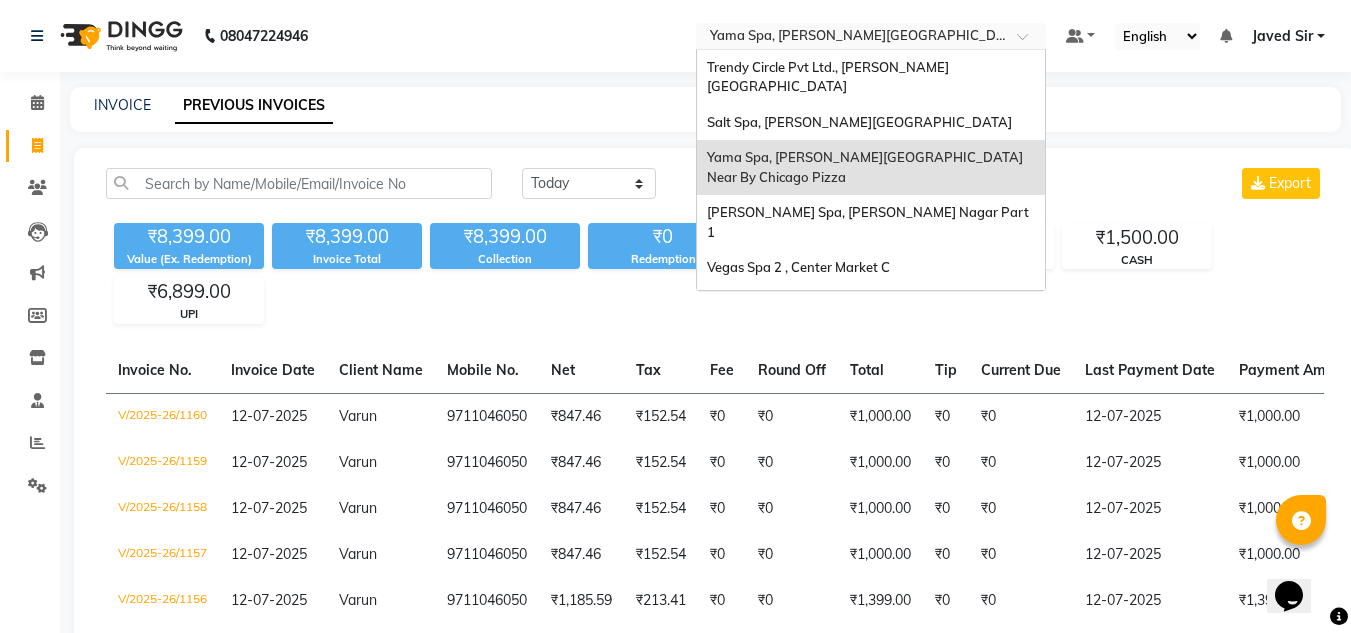 click at bounding box center (851, 38) 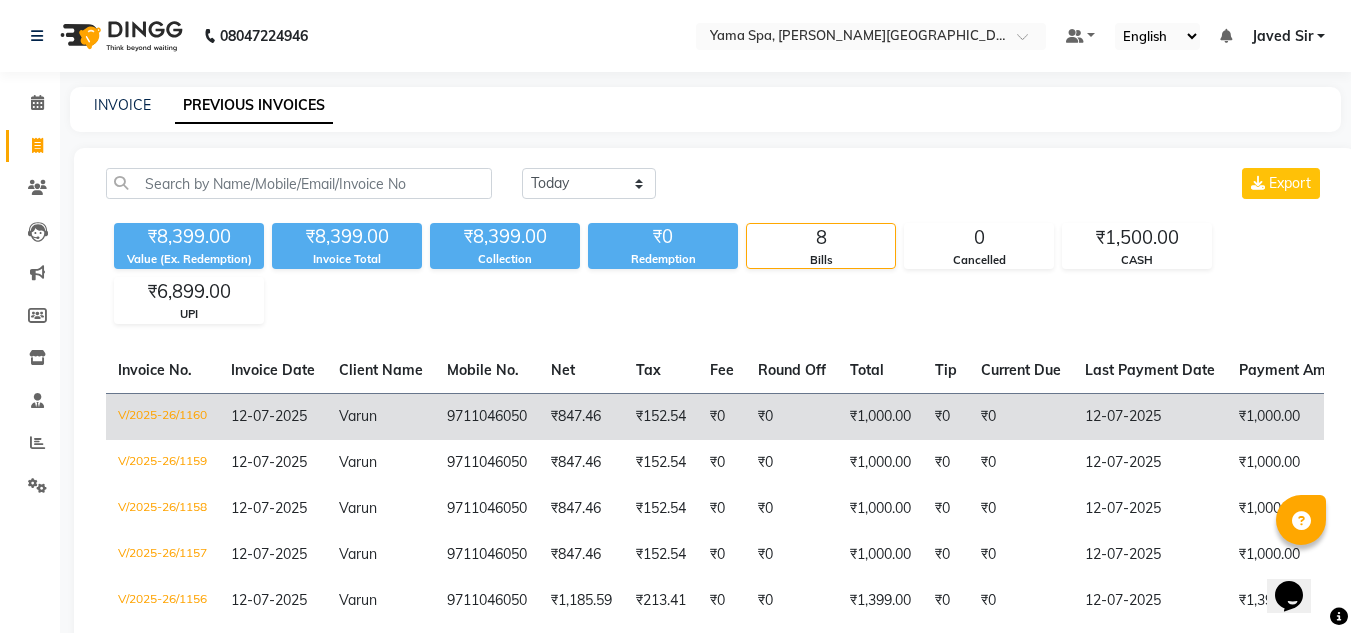 click on "₹152.54" 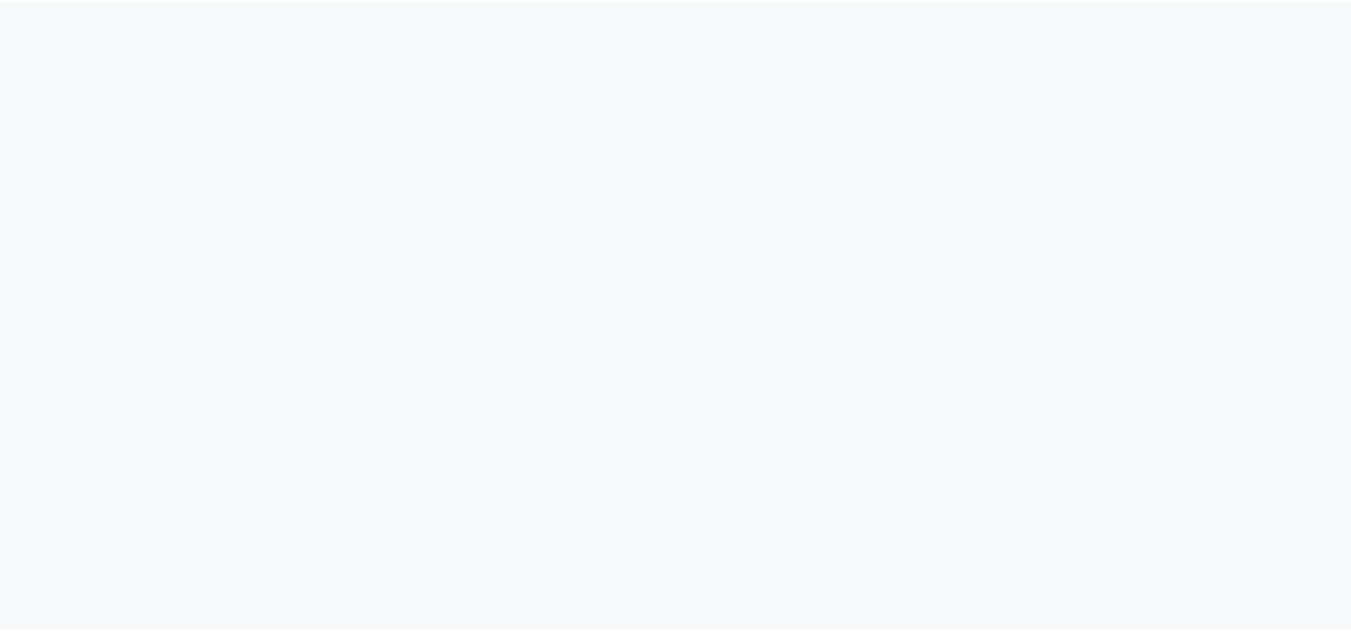 scroll, scrollTop: 0, scrollLeft: 0, axis: both 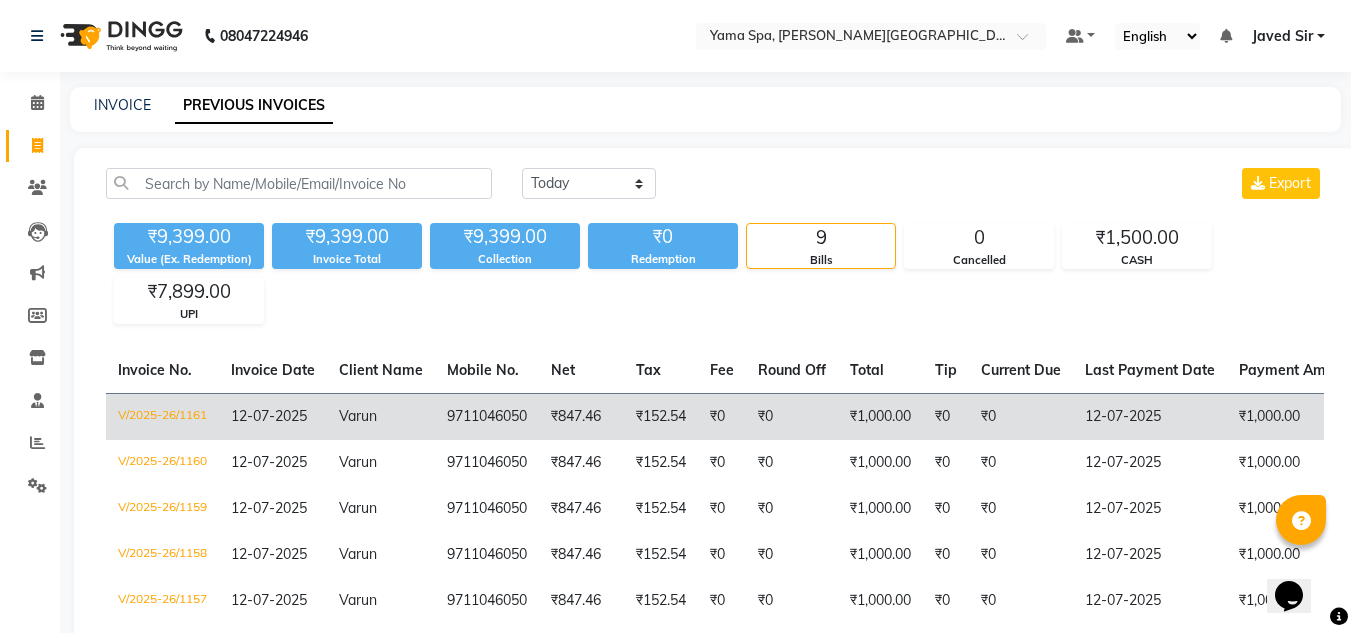click on "9711046050" 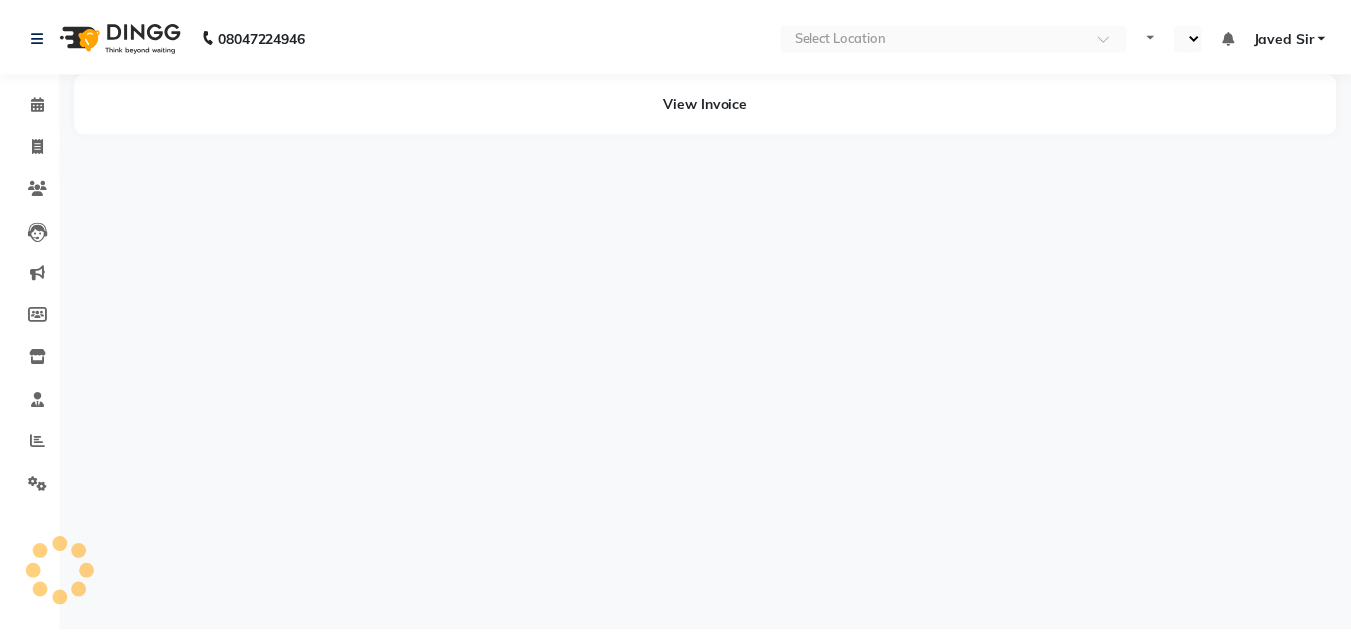 scroll, scrollTop: 0, scrollLeft: 0, axis: both 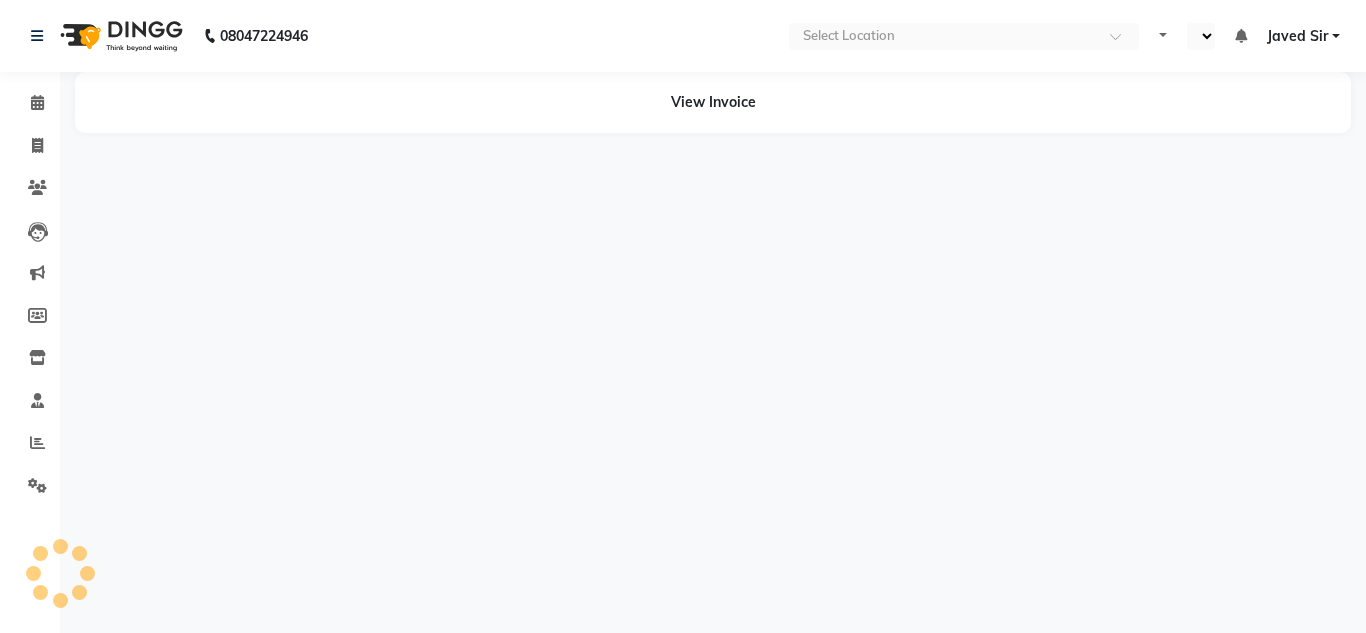select on "en" 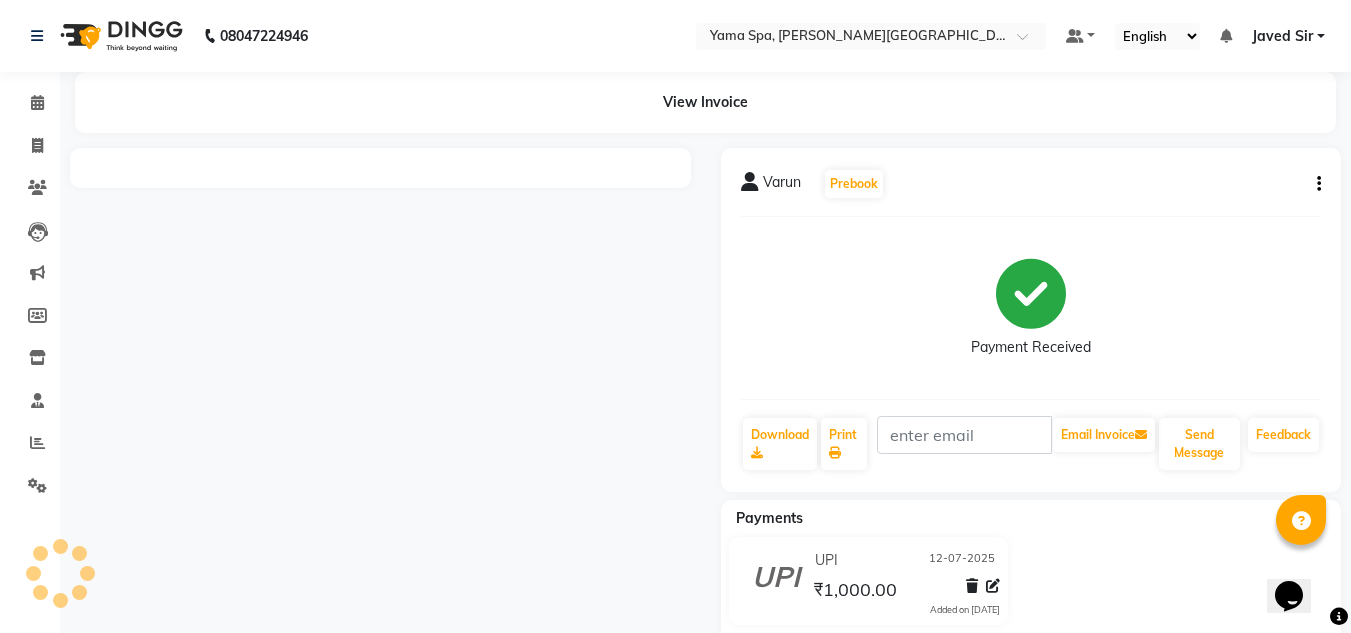 scroll, scrollTop: 0, scrollLeft: 0, axis: both 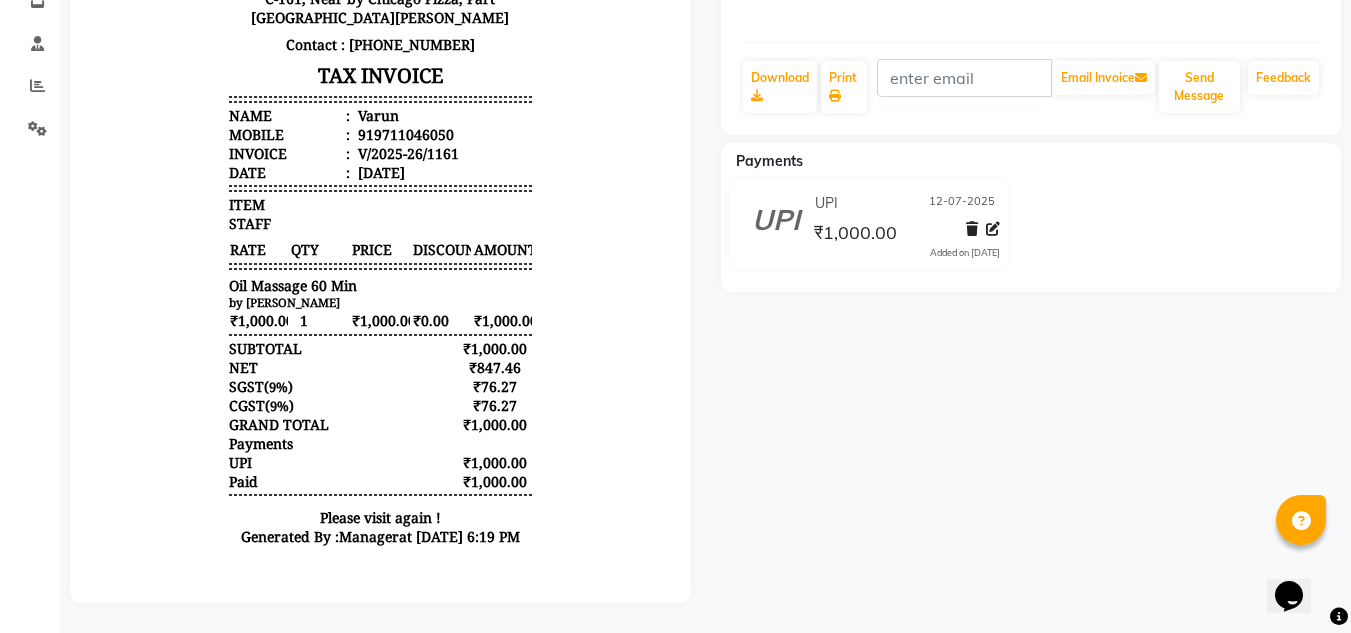 drag, startPoint x: 646, startPoint y: 382, endPoint x: 749, endPoint y: 34, distance: 362.92285 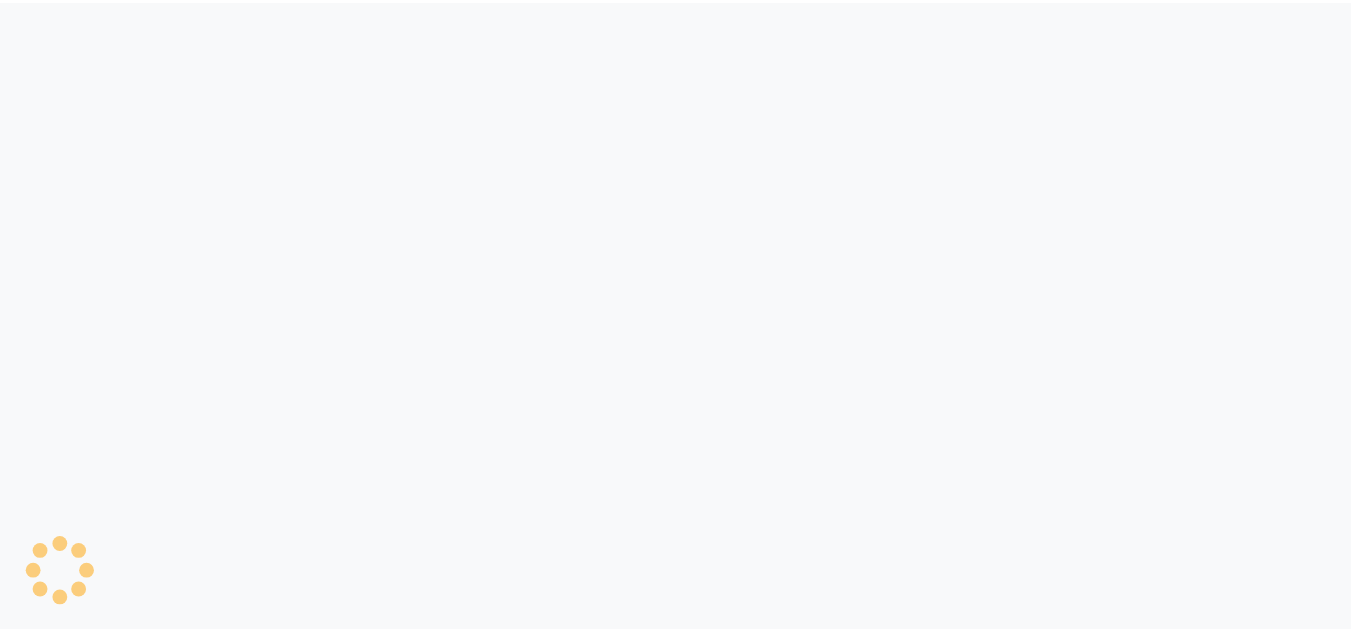 scroll, scrollTop: 0, scrollLeft: 0, axis: both 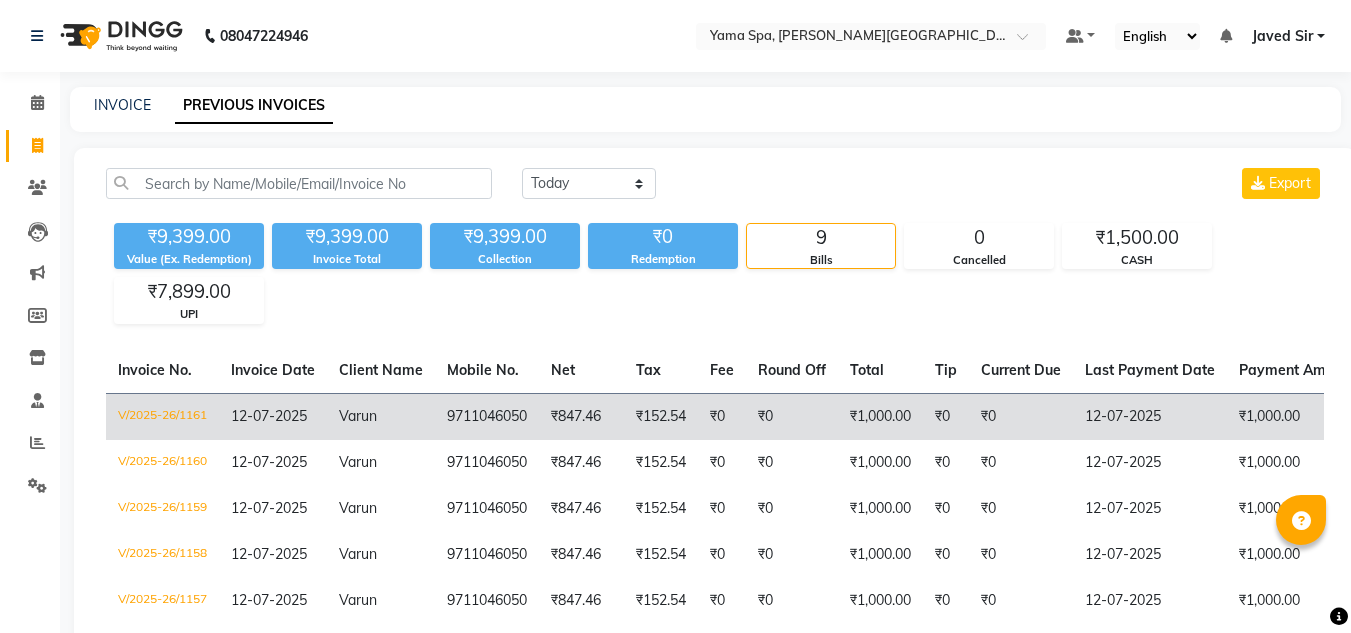 click on "₹0" 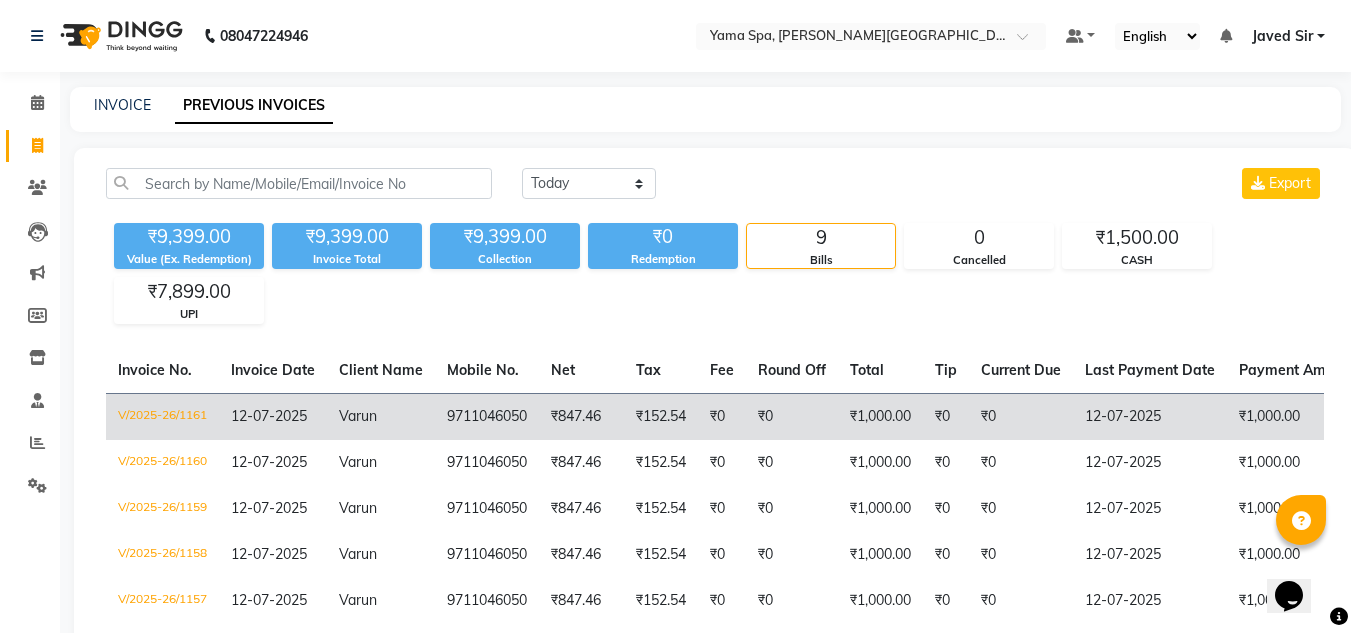 scroll, scrollTop: 0, scrollLeft: 0, axis: both 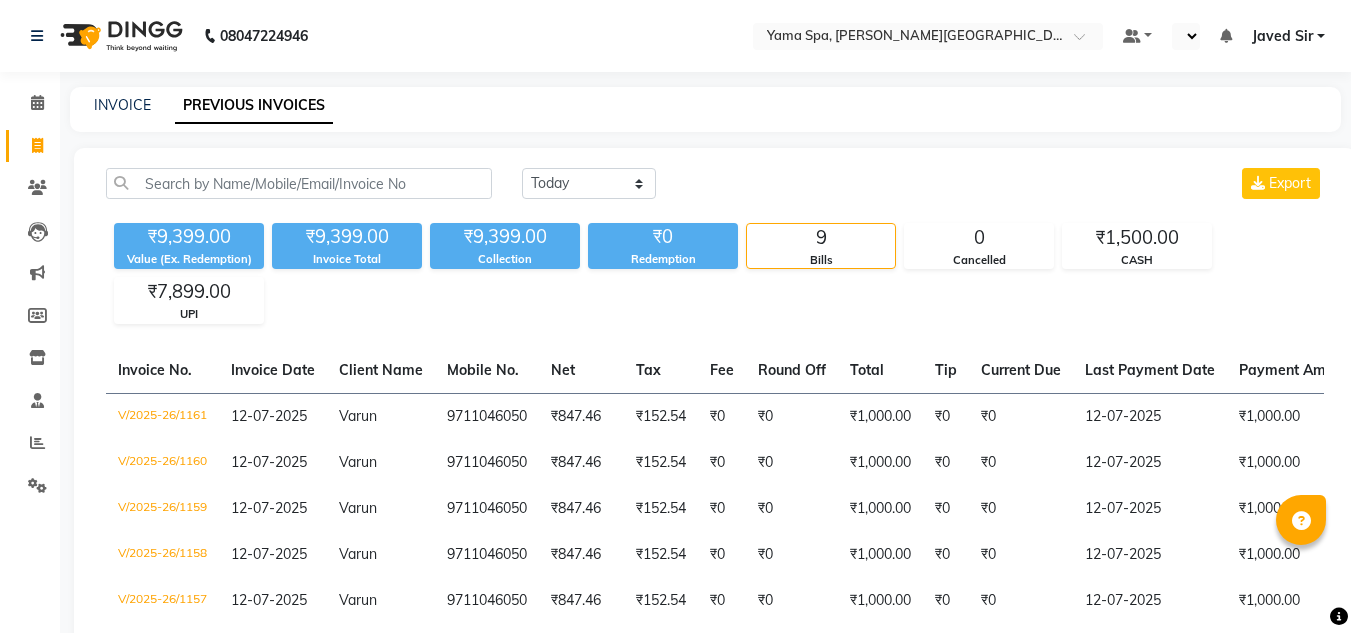 select on "en" 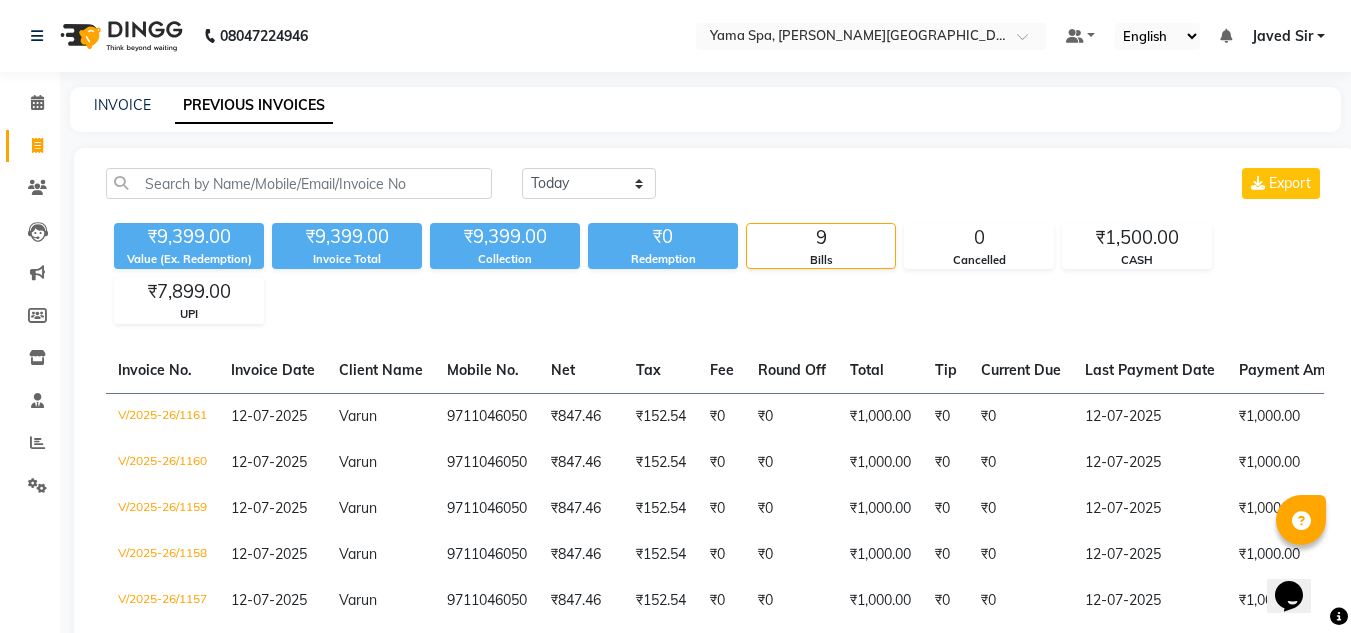 scroll, scrollTop: 0, scrollLeft: 0, axis: both 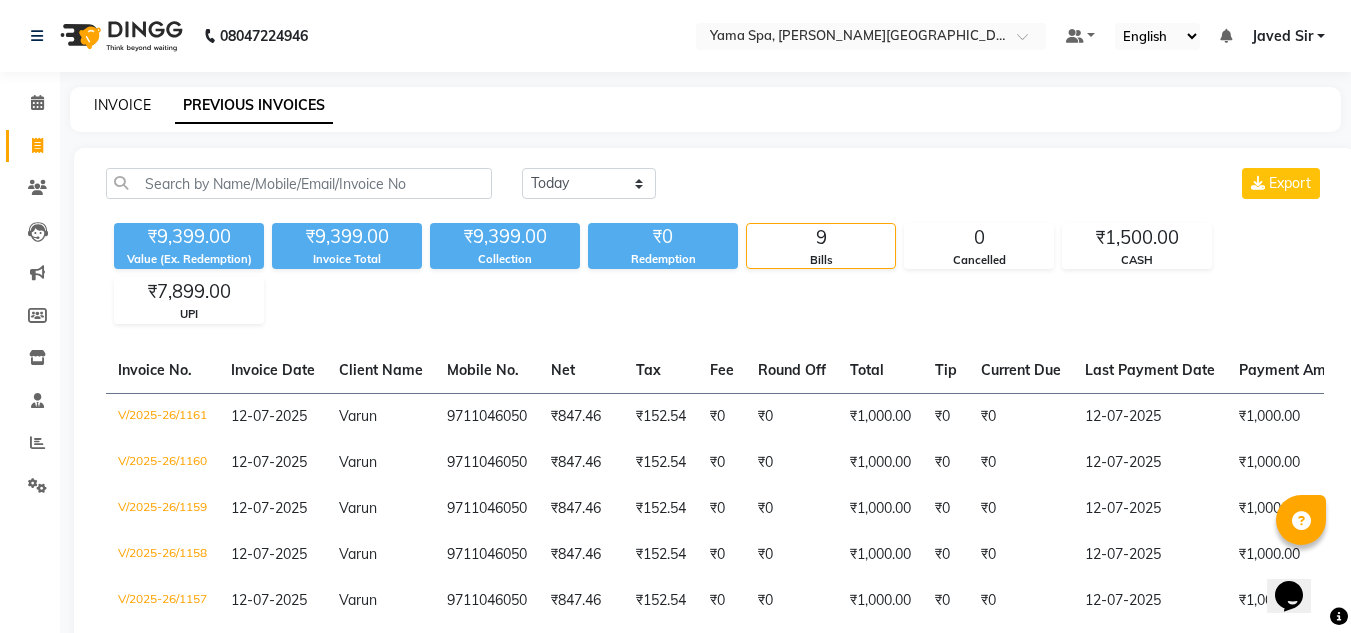 click on "INVOICE" 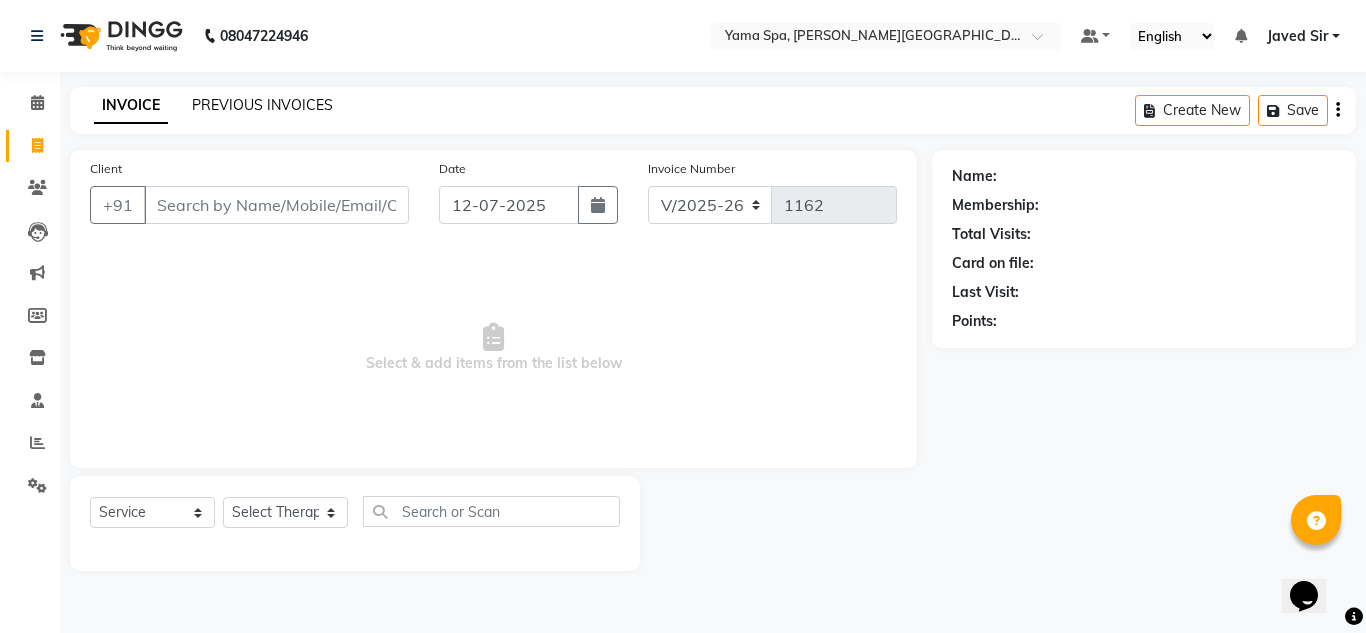click on "PREVIOUS INVOICES" 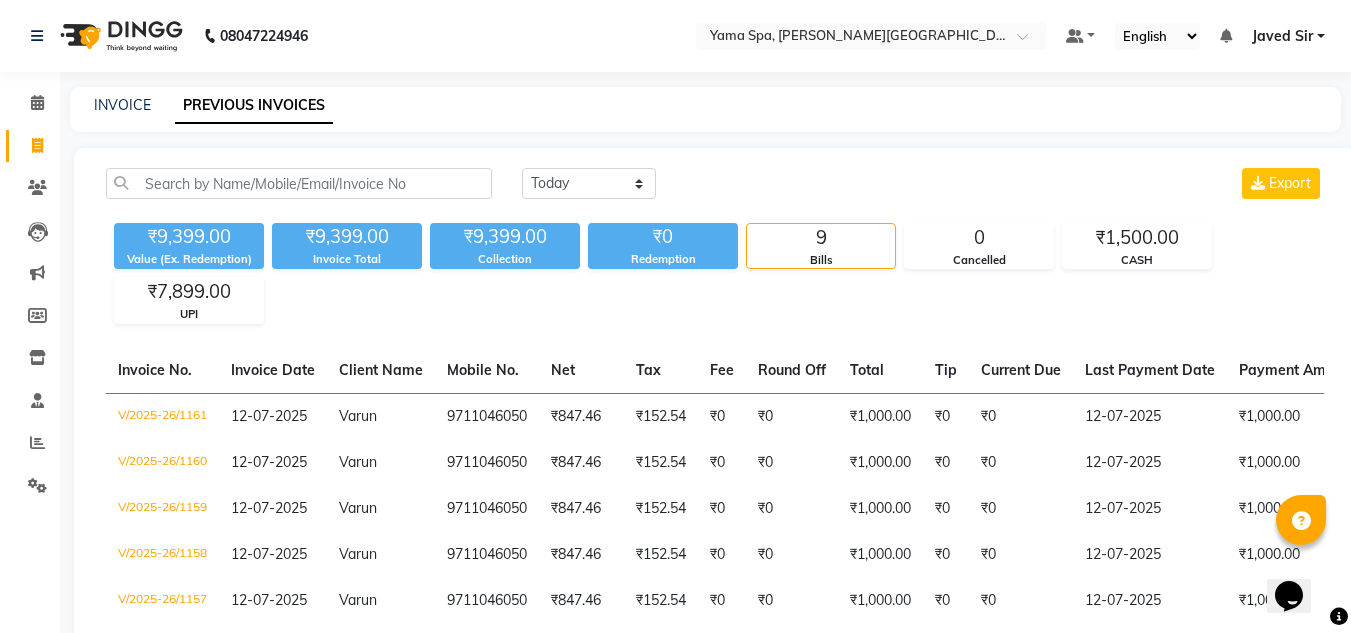 click on "PREVIOUS INVOICES" 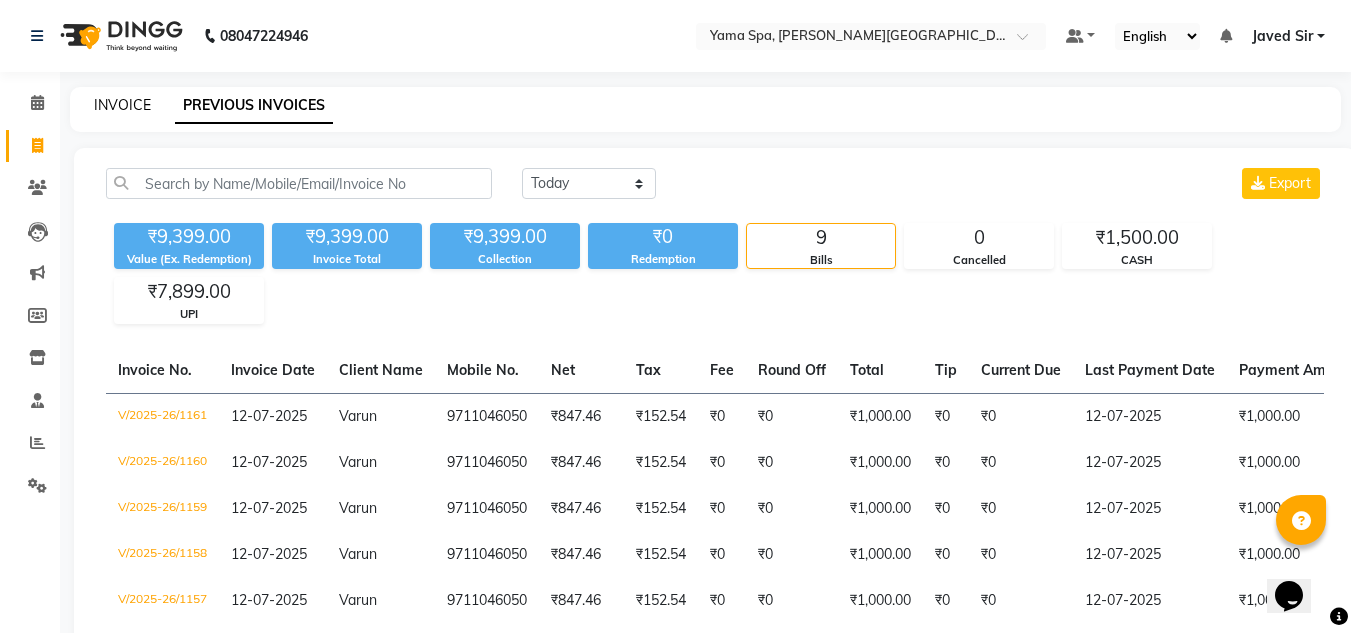 click on "INVOICE" 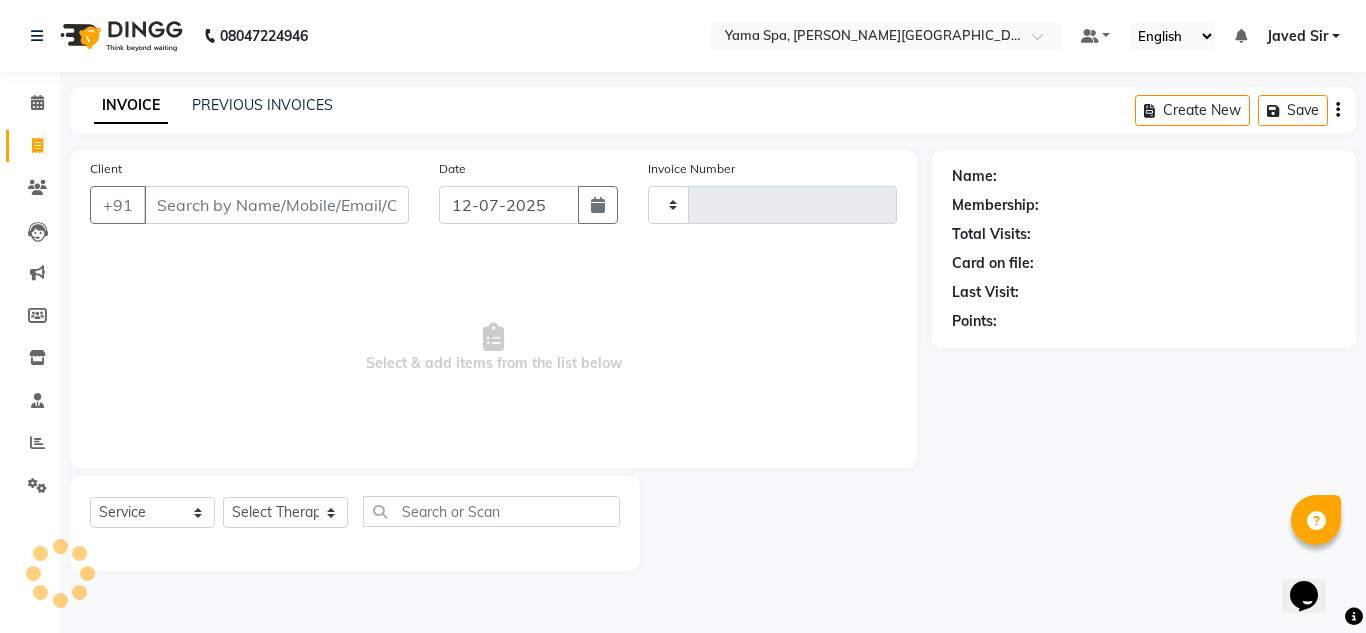 type on "1162" 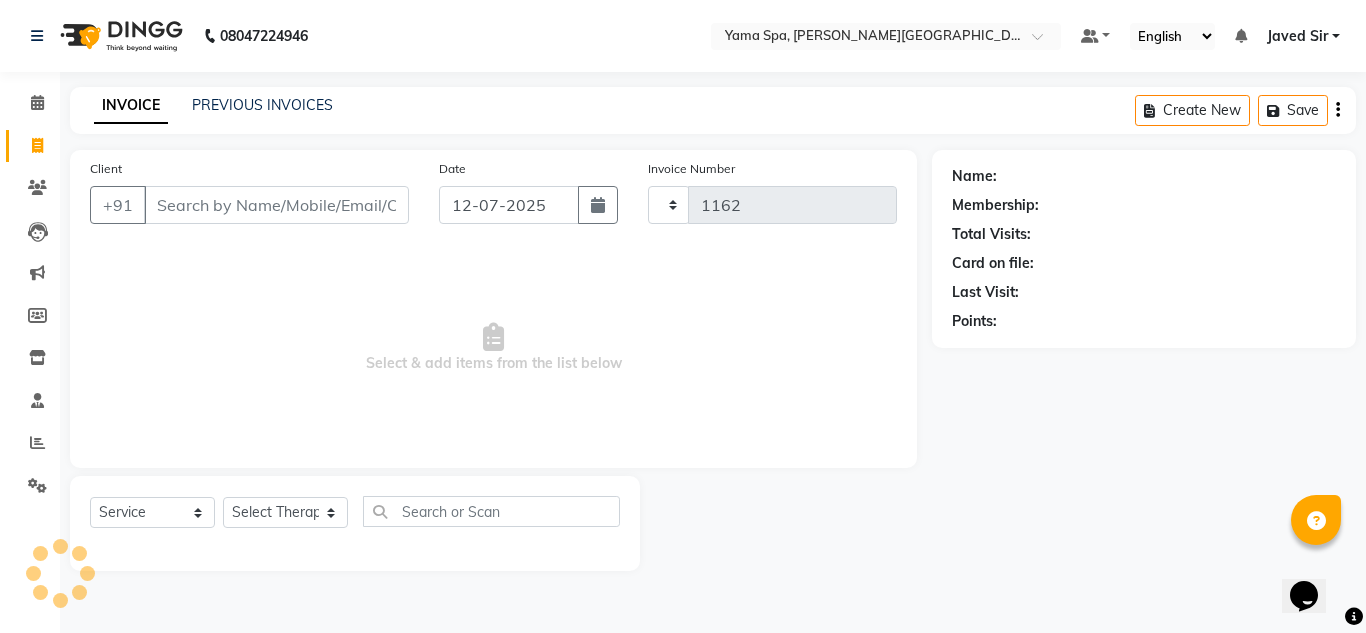 select on "7595" 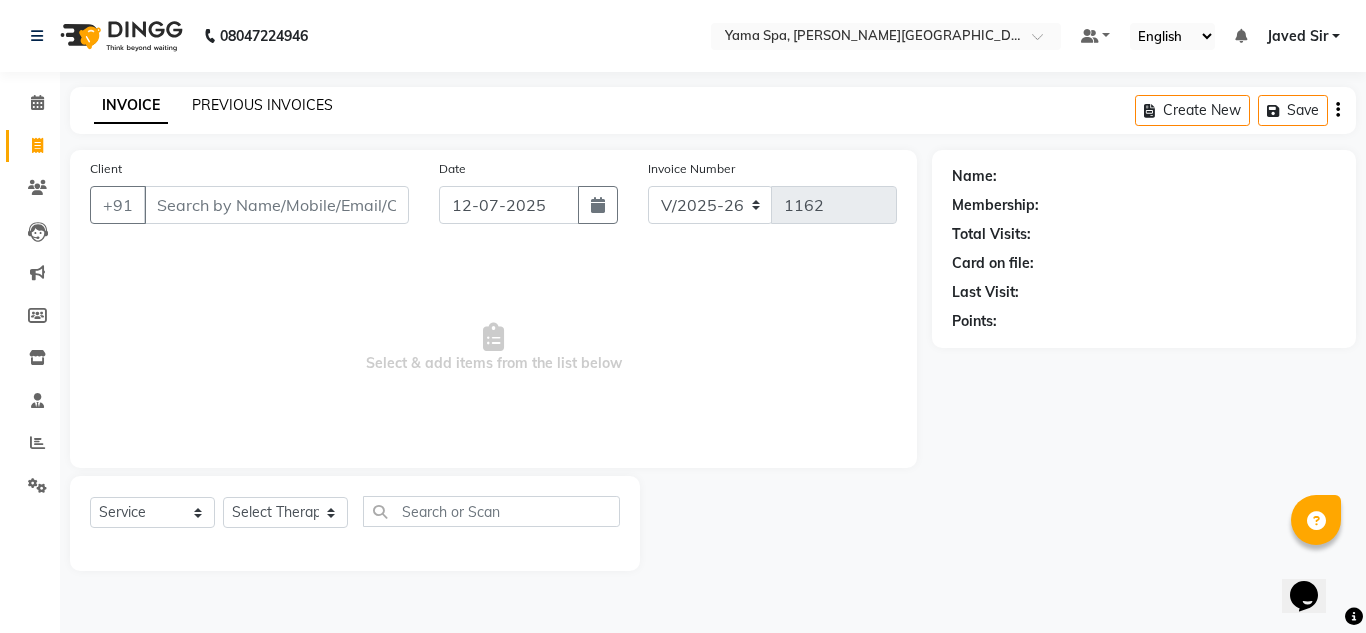click on "PREVIOUS INVOICES" 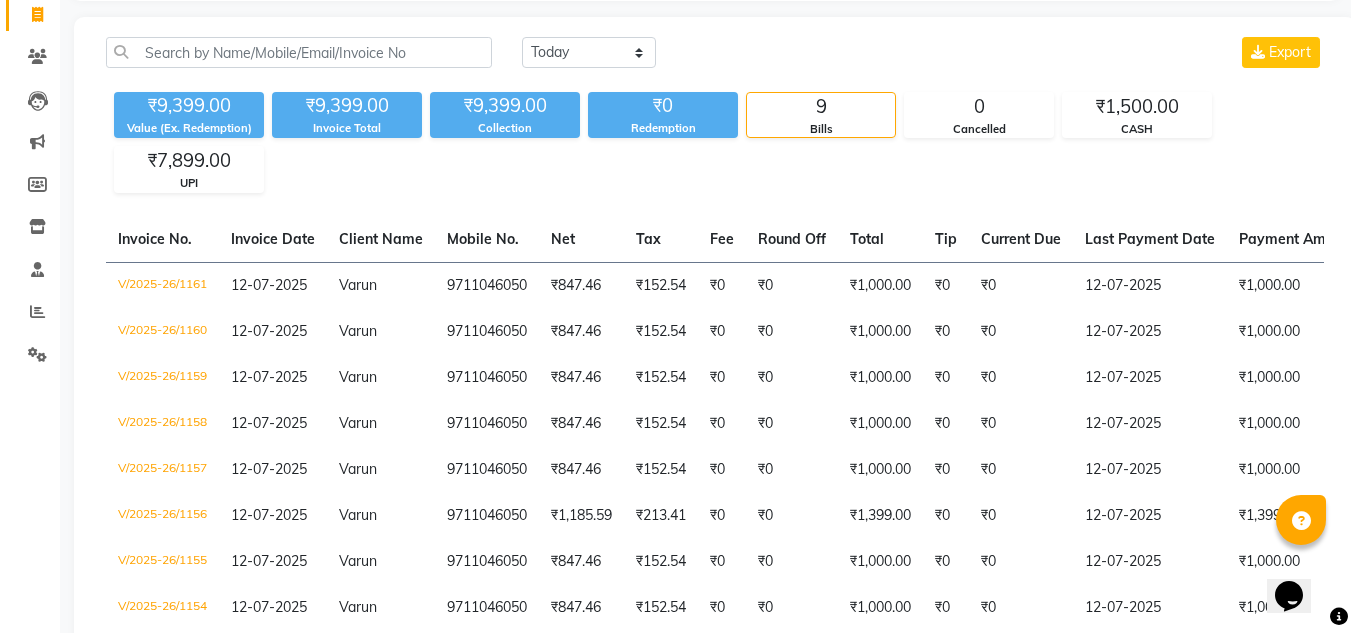 scroll, scrollTop: 126, scrollLeft: 0, axis: vertical 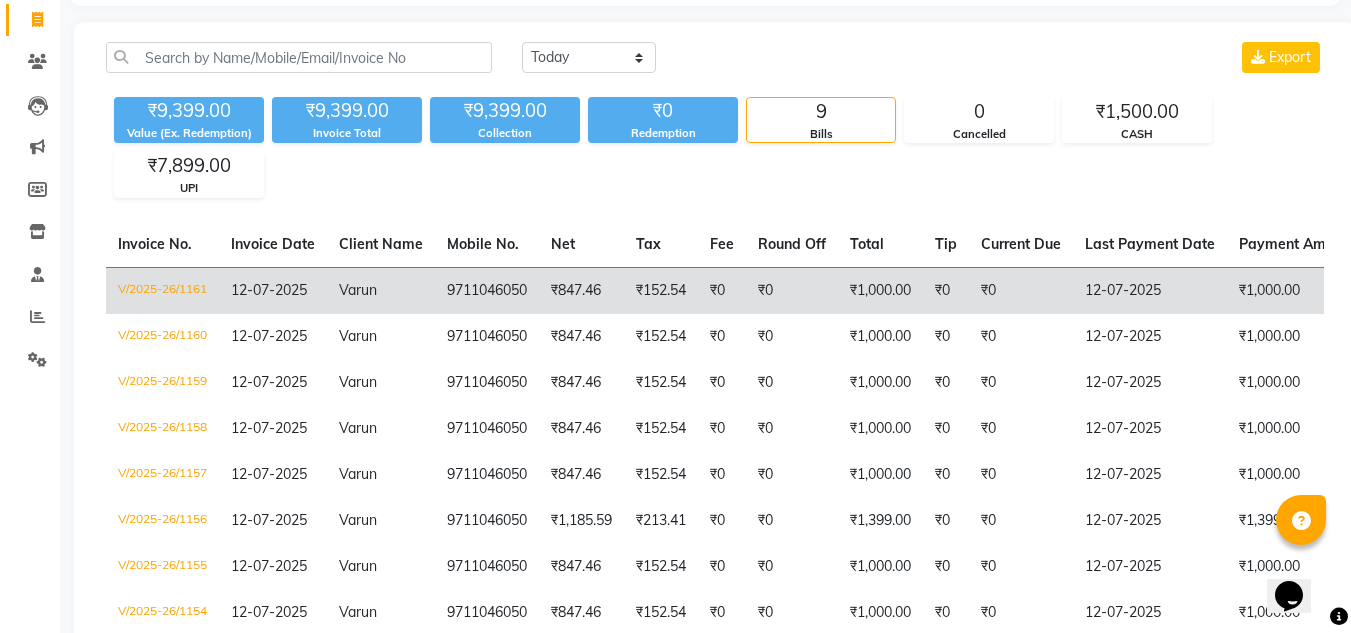 click on "12-07-2025" 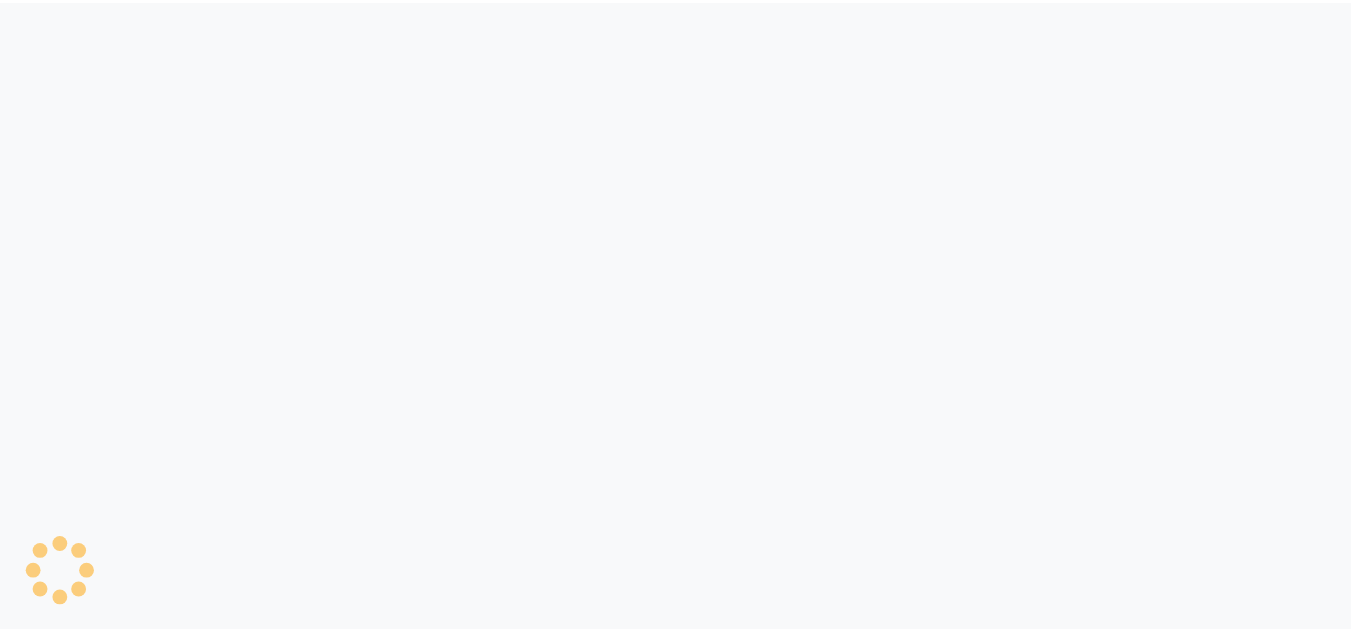 scroll, scrollTop: 0, scrollLeft: 0, axis: both 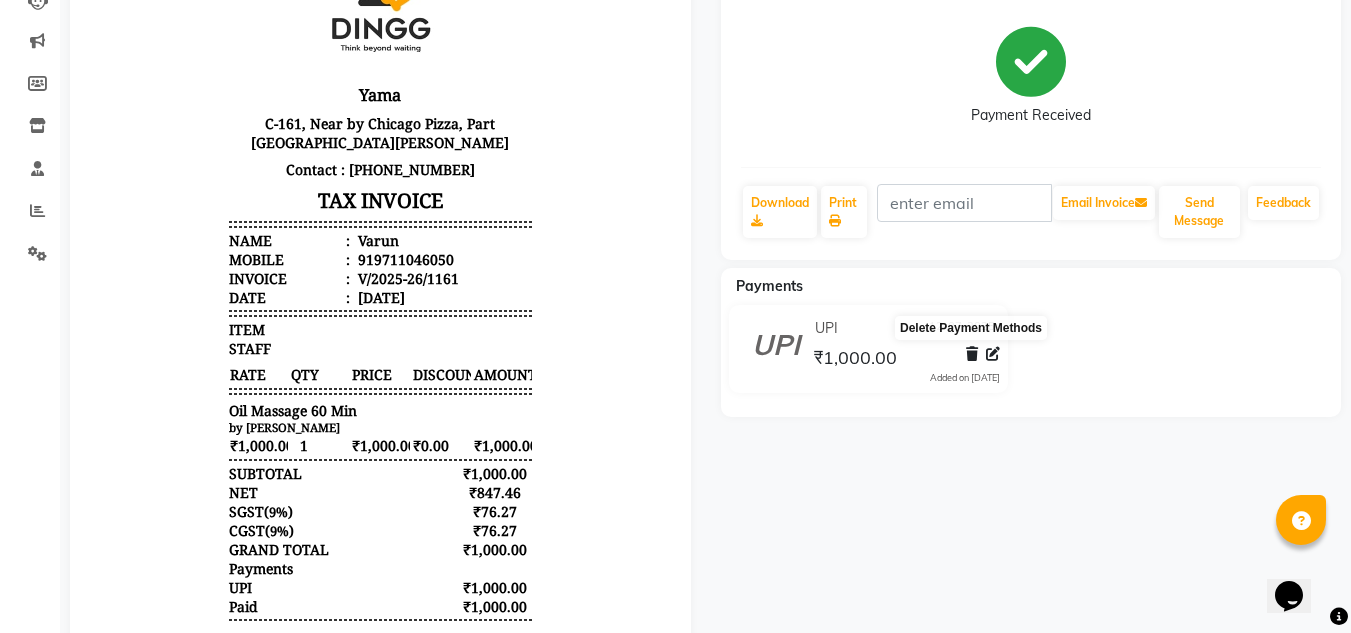 click 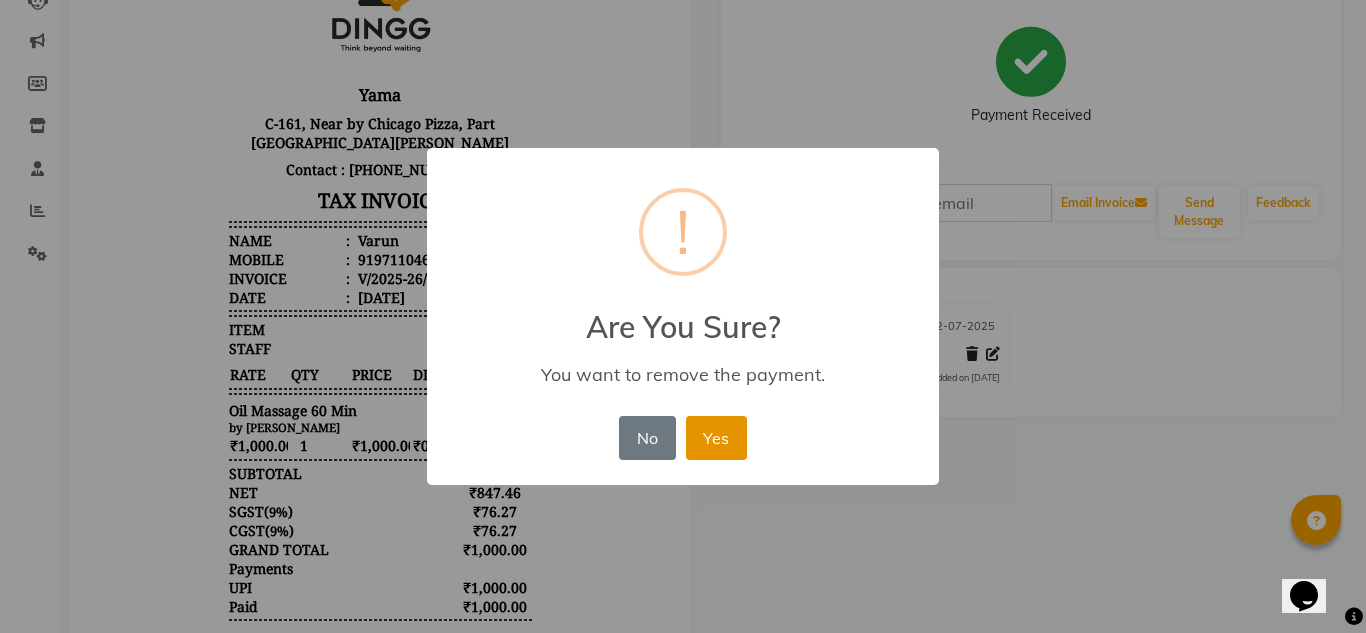 click on "Yes" at bounding box center (716, 438) 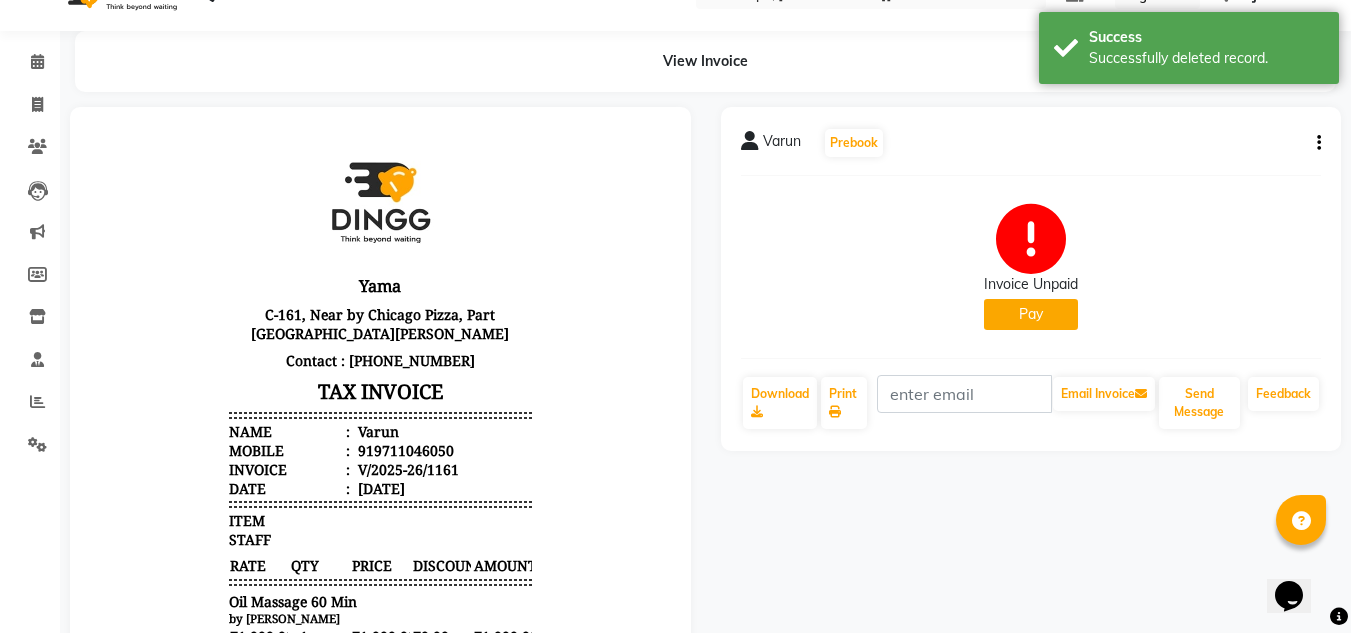 scroll, scrollTop: 34, scrollLeft: 0, axis: vertical 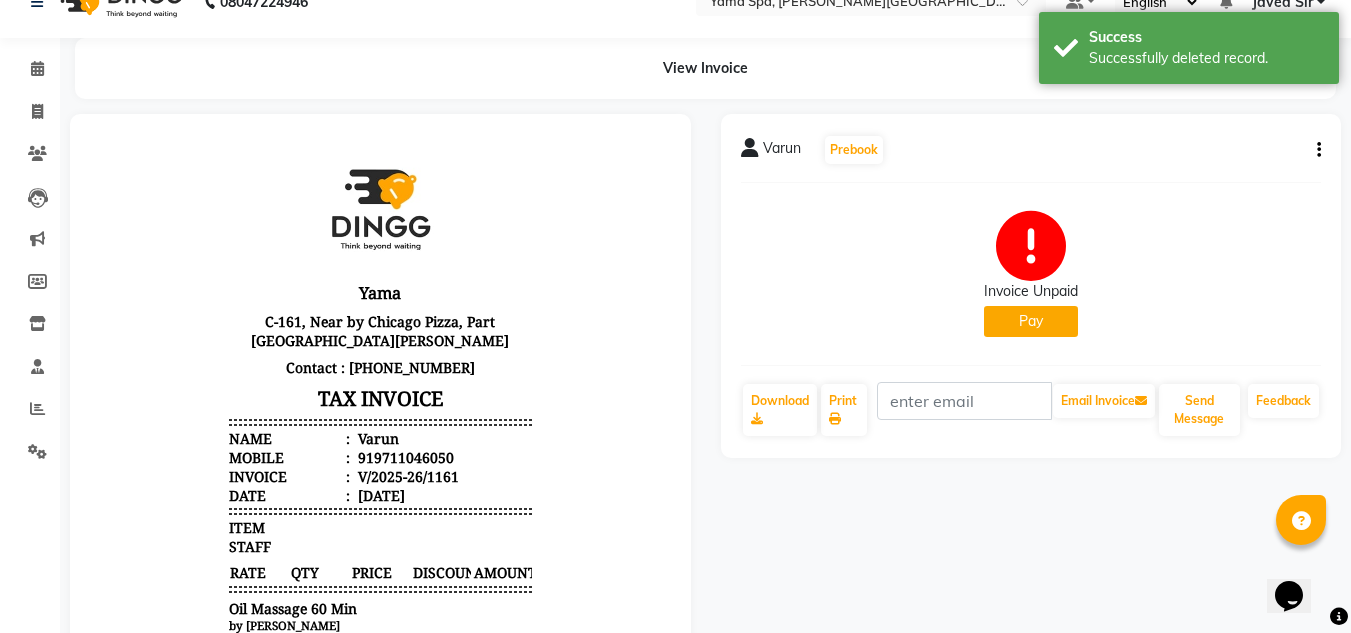 click on "Varun   Prebook   Invoice Unpaid   Pay  Download  Print   Email Invoice   Send Message Feedback" 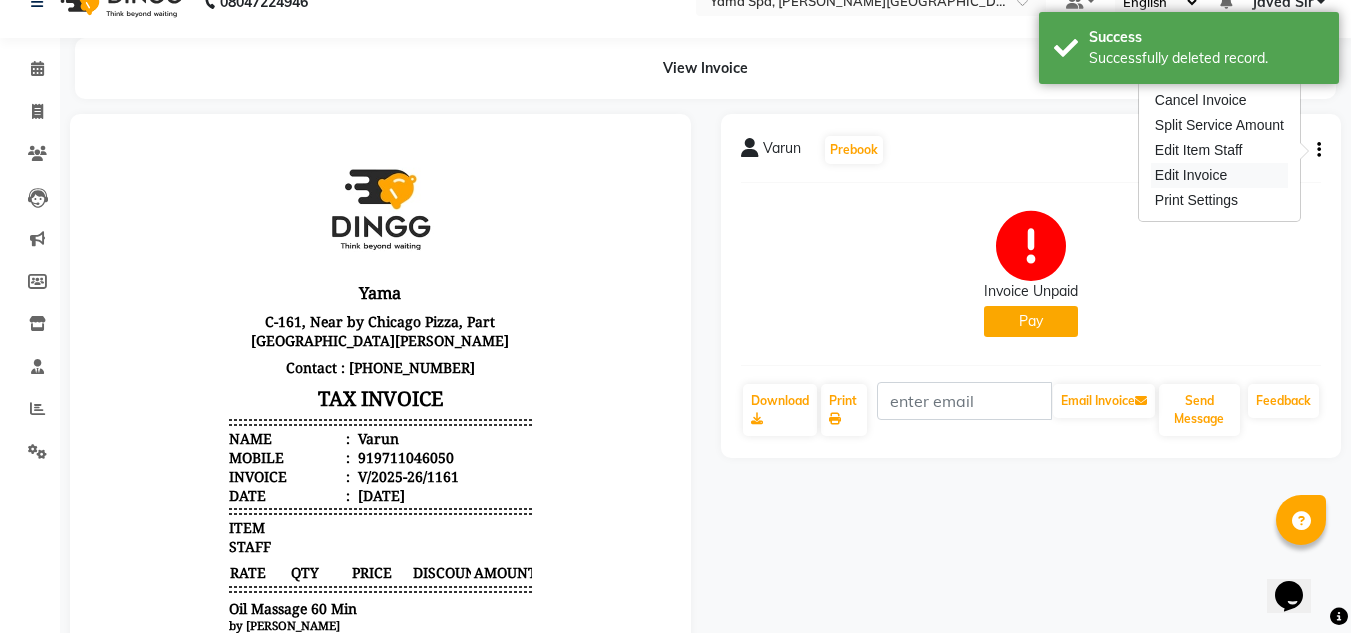 click on "Edit Invoice" at bounding box center (1219, 175) 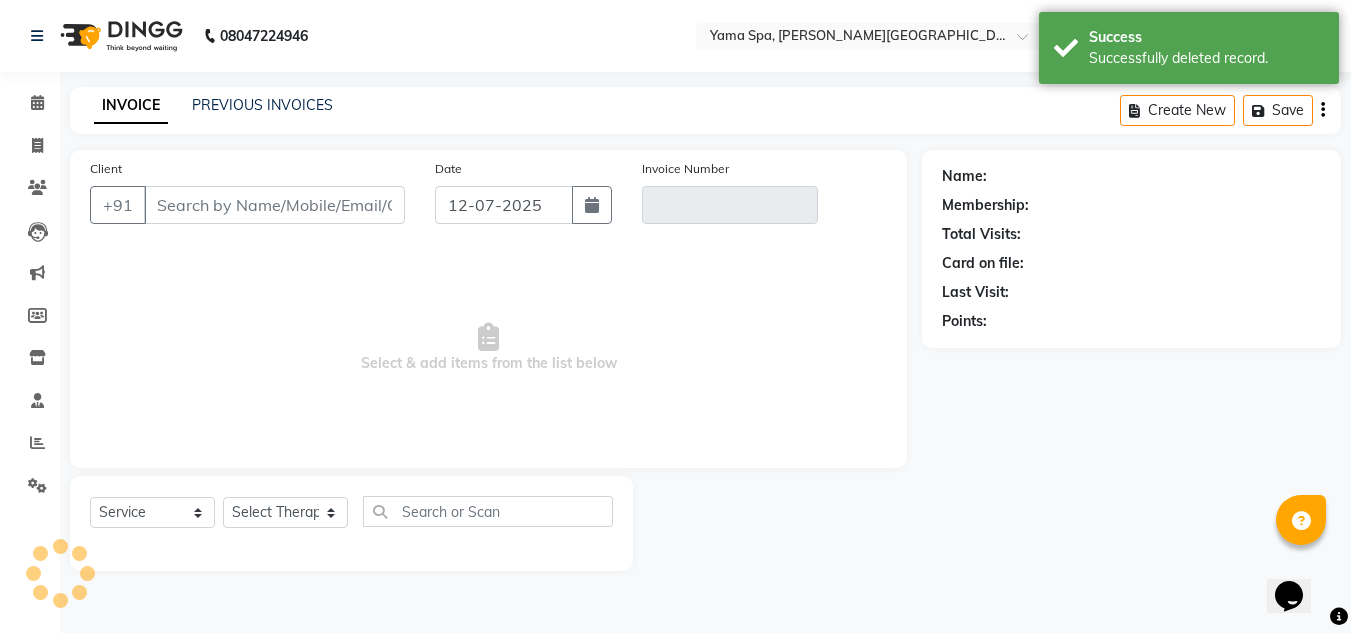scroll, scrollTop: 0, scrollLeft: 0, axis: both 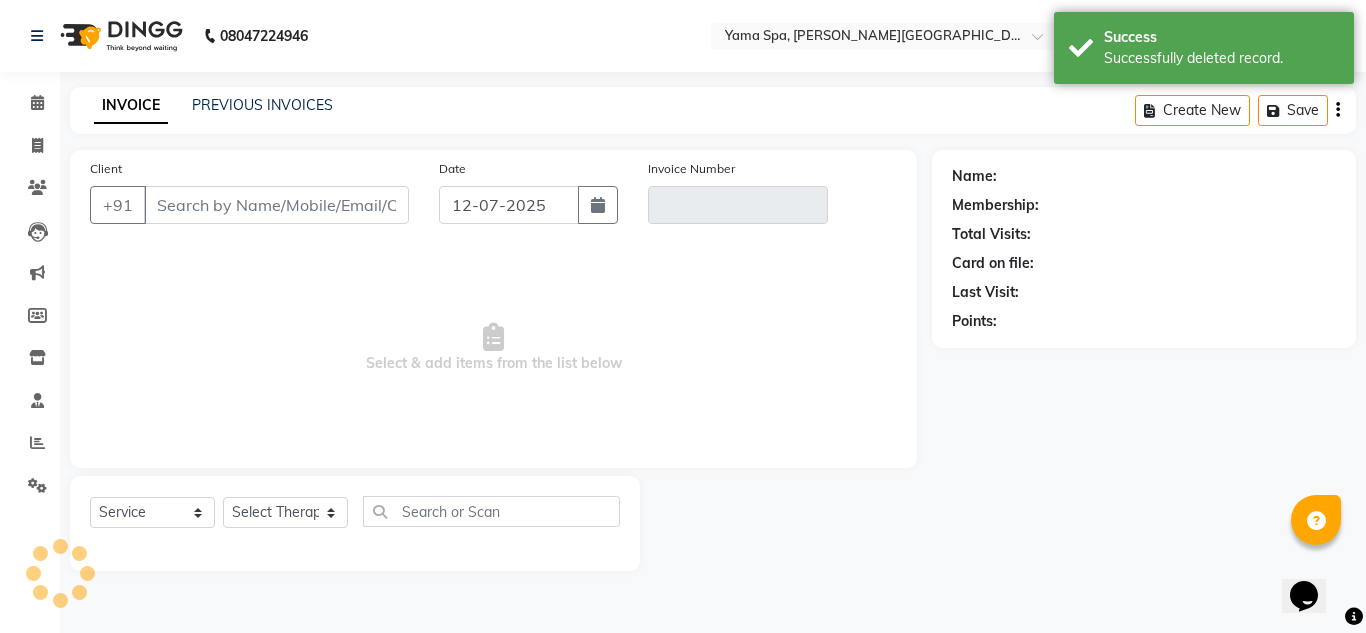 type on "9711046050" 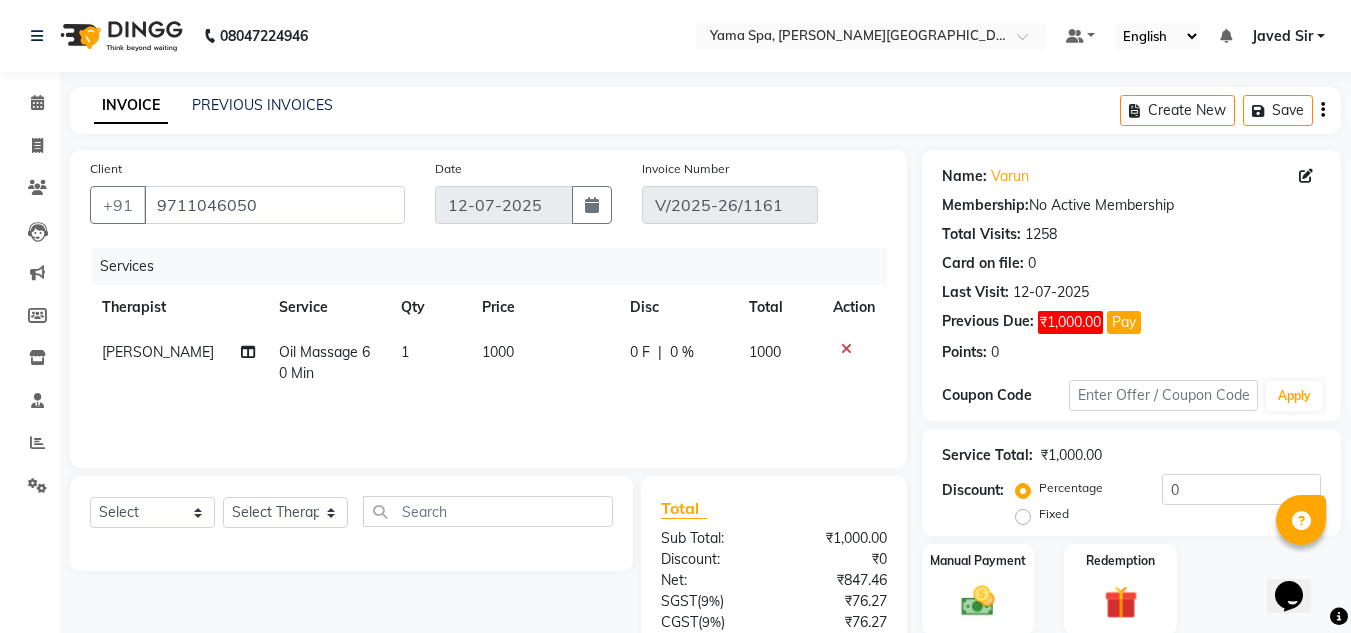 click 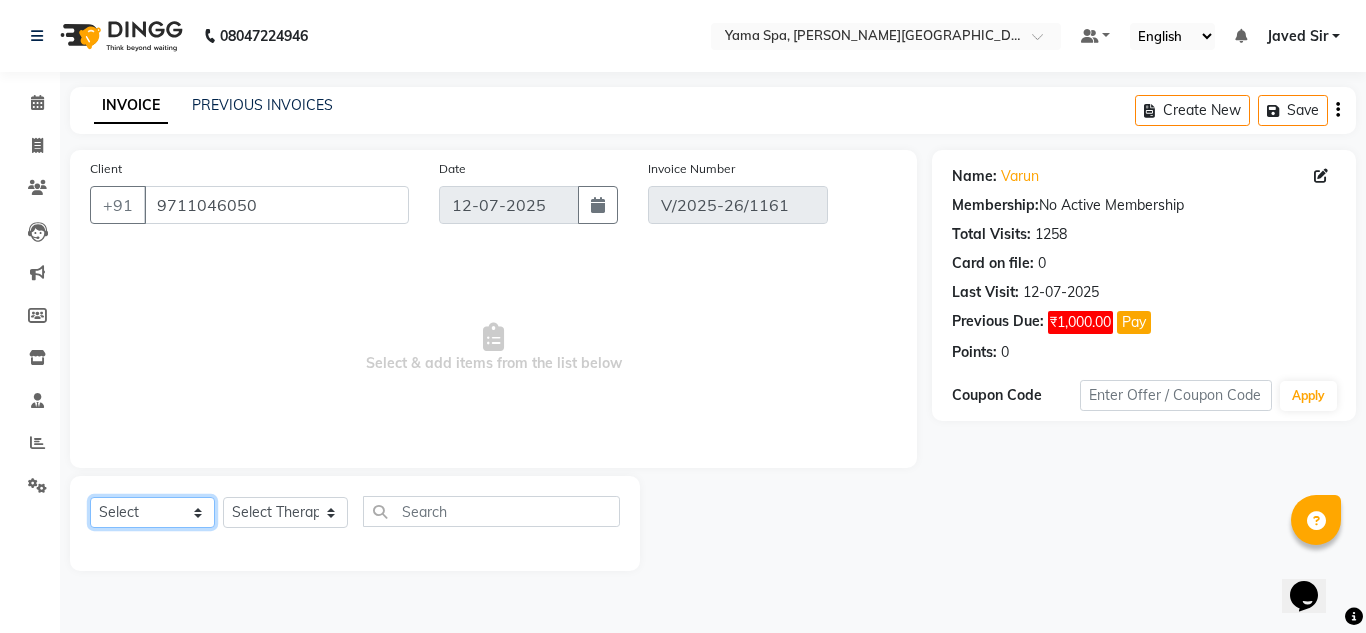 click on "Select  Service  Product  Membership  Package Voucher Prepaid Gift Card" 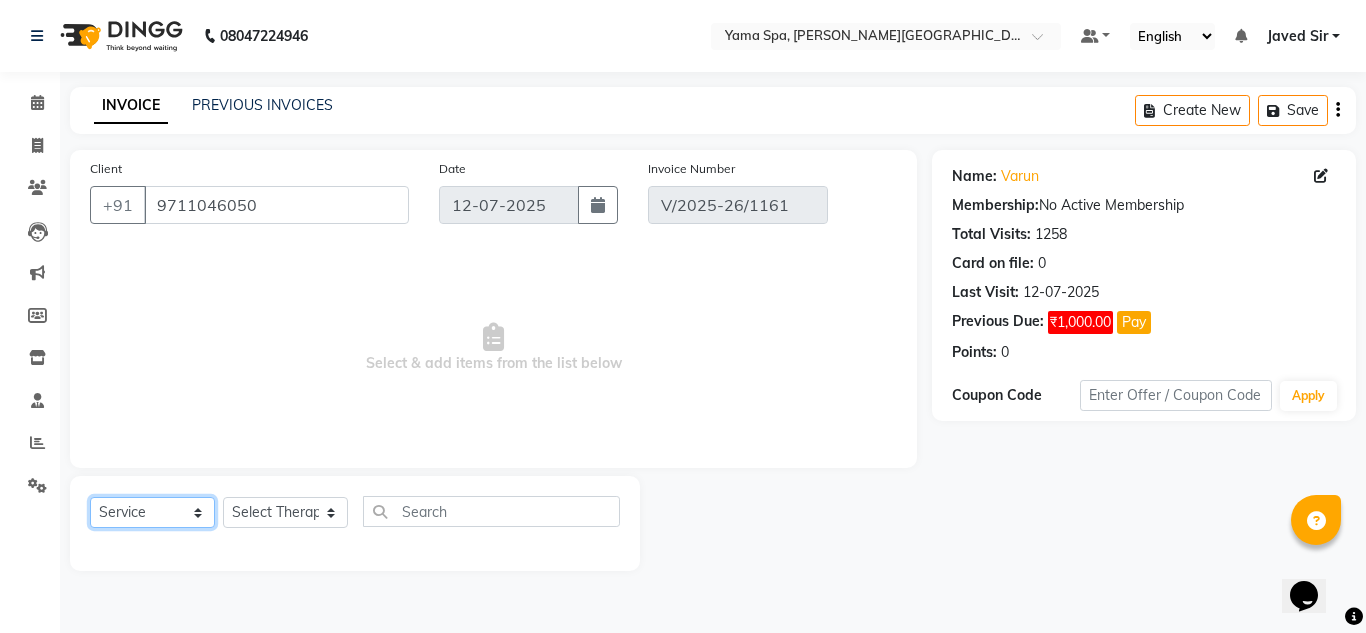 click on "Select  Service  Product  Membership  Package Voucher Prepaid Gift Card" 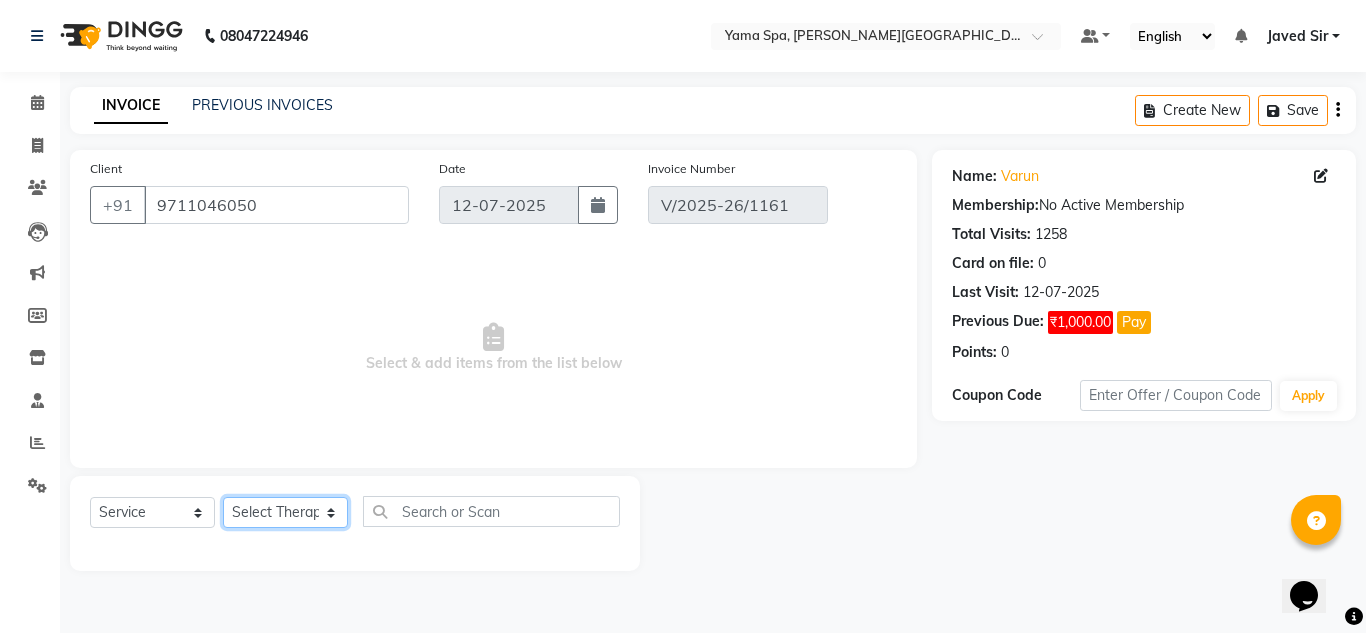 click on "Select Therapist Anjali Manager [PERSON_NAME] [PERSON_NAME] [PERSON_NAME] [PERSON_NAME] [PERSON_NAME]" 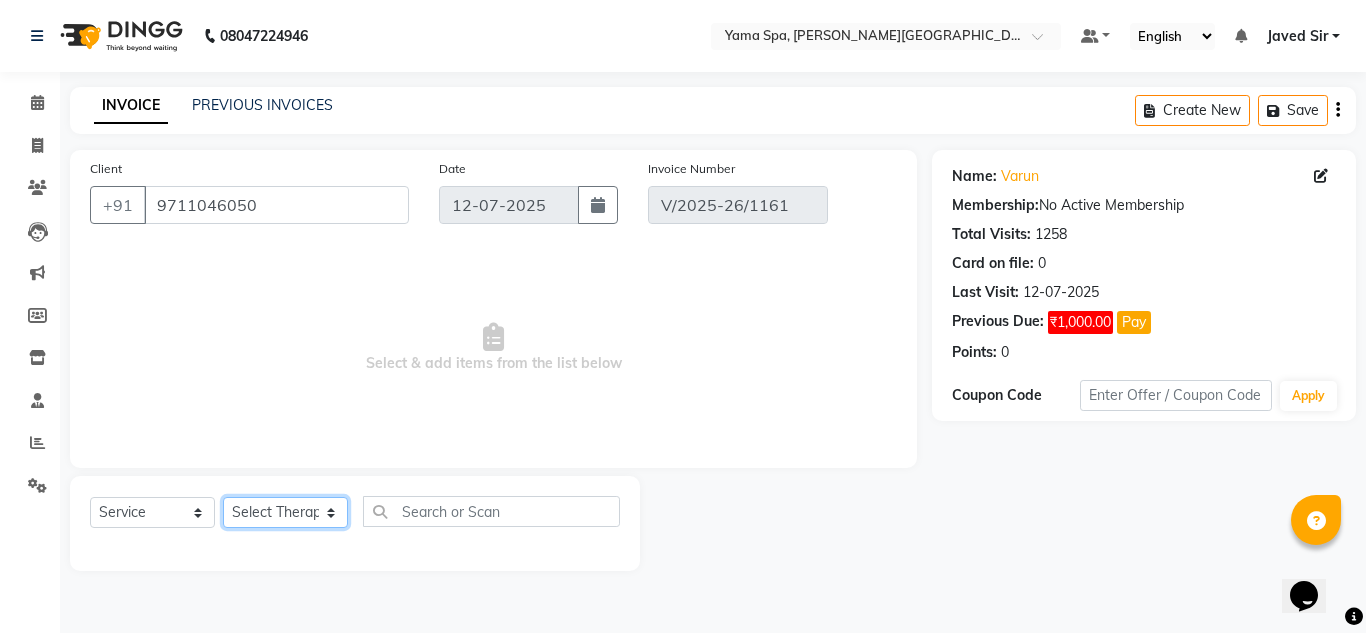 select on "67311" 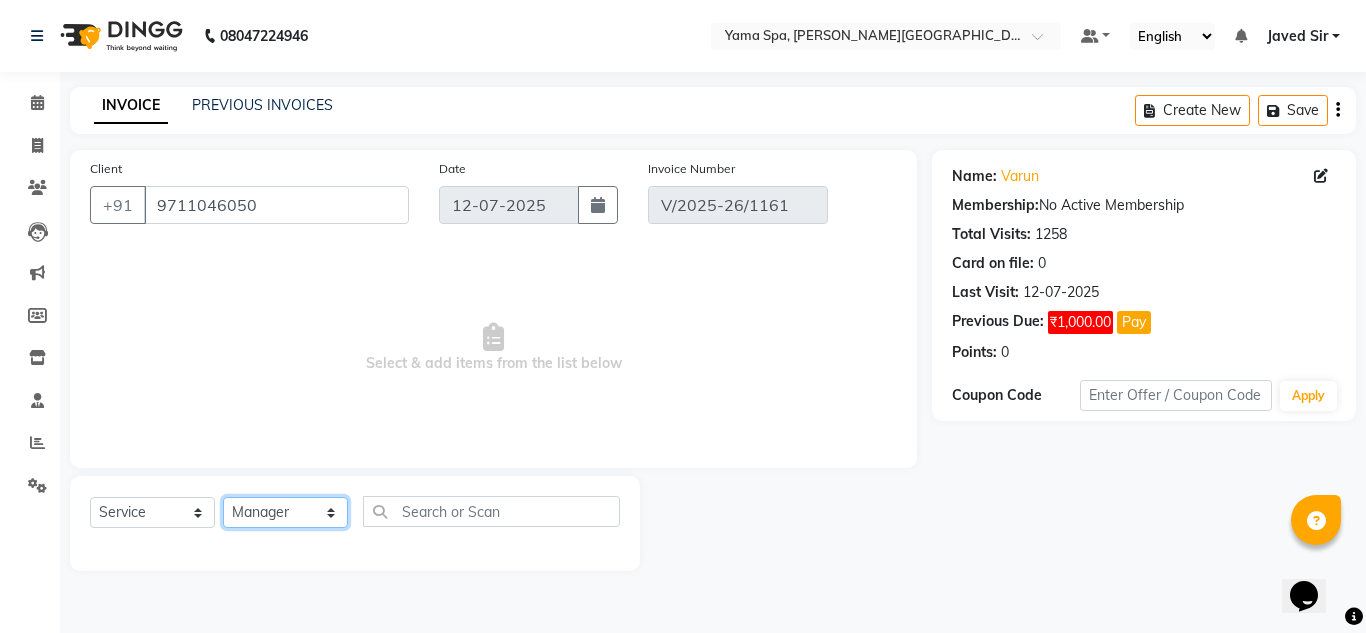 click on "Select Therapist Anjali Manager [PERSON_NAME] [PERSON_NAME] [PERSON_NAME] [PERSON_NAME] [PERSON_NAME]" 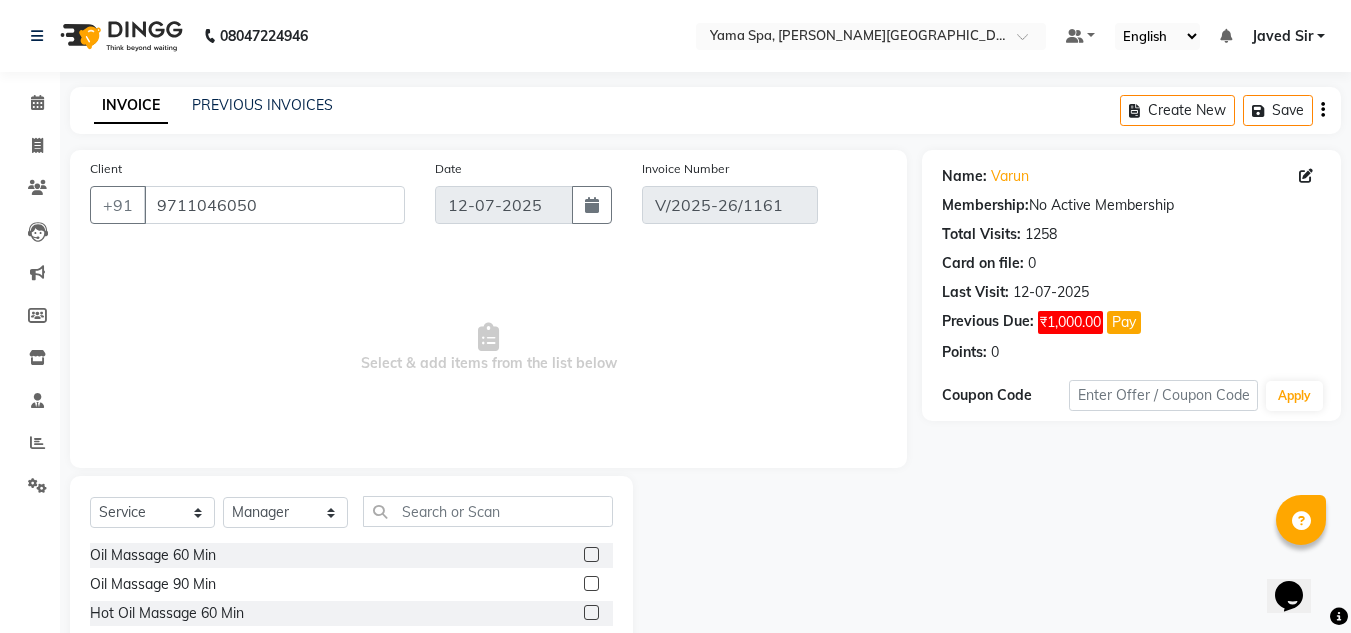 click 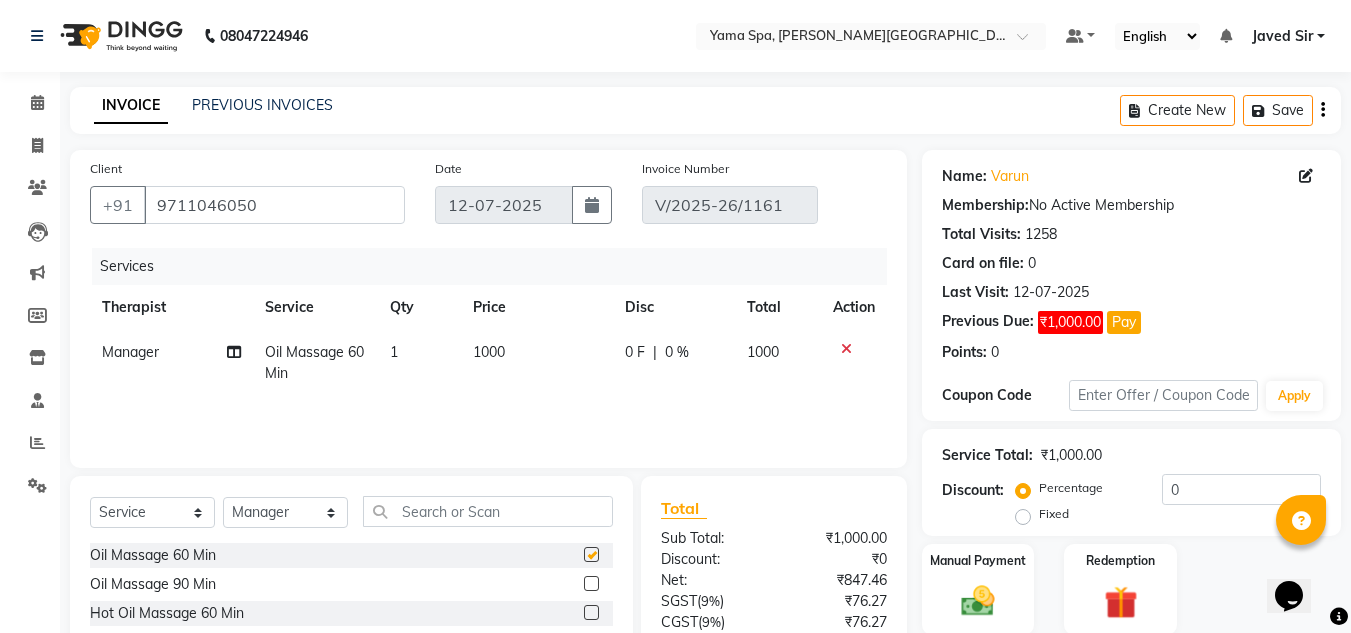 checkbox on "false" 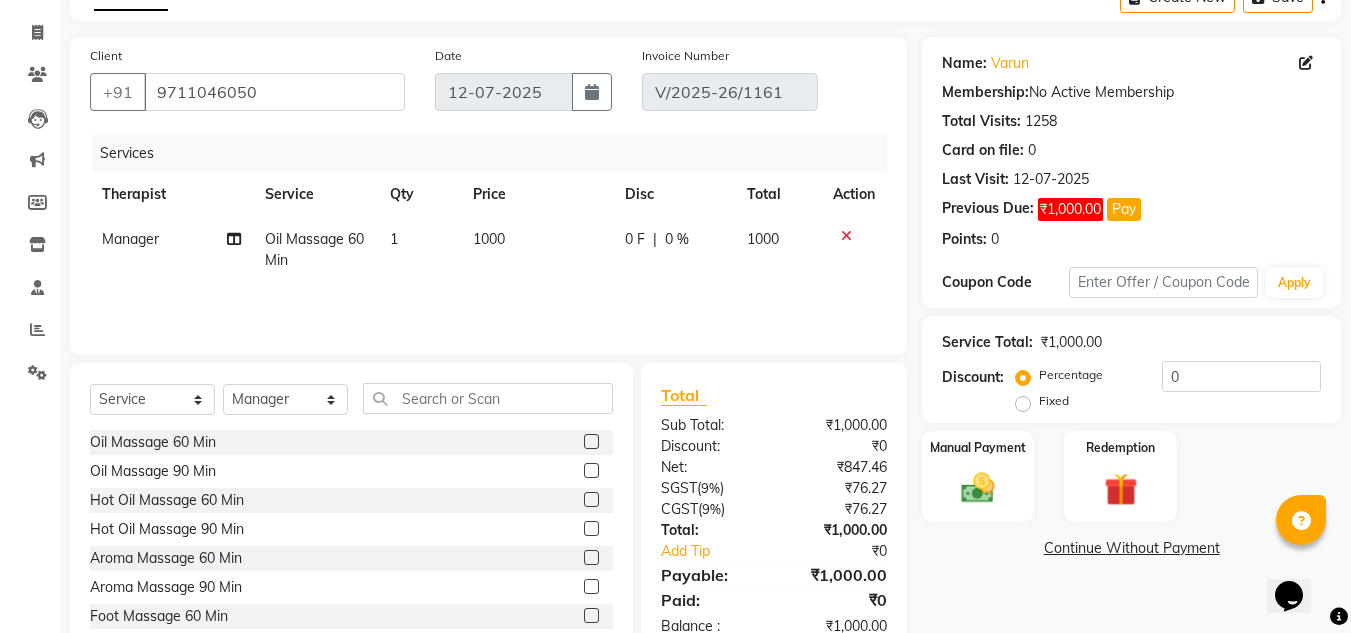 scroll, scrollTop: 129, scrollLeft: 0, axis: vertical 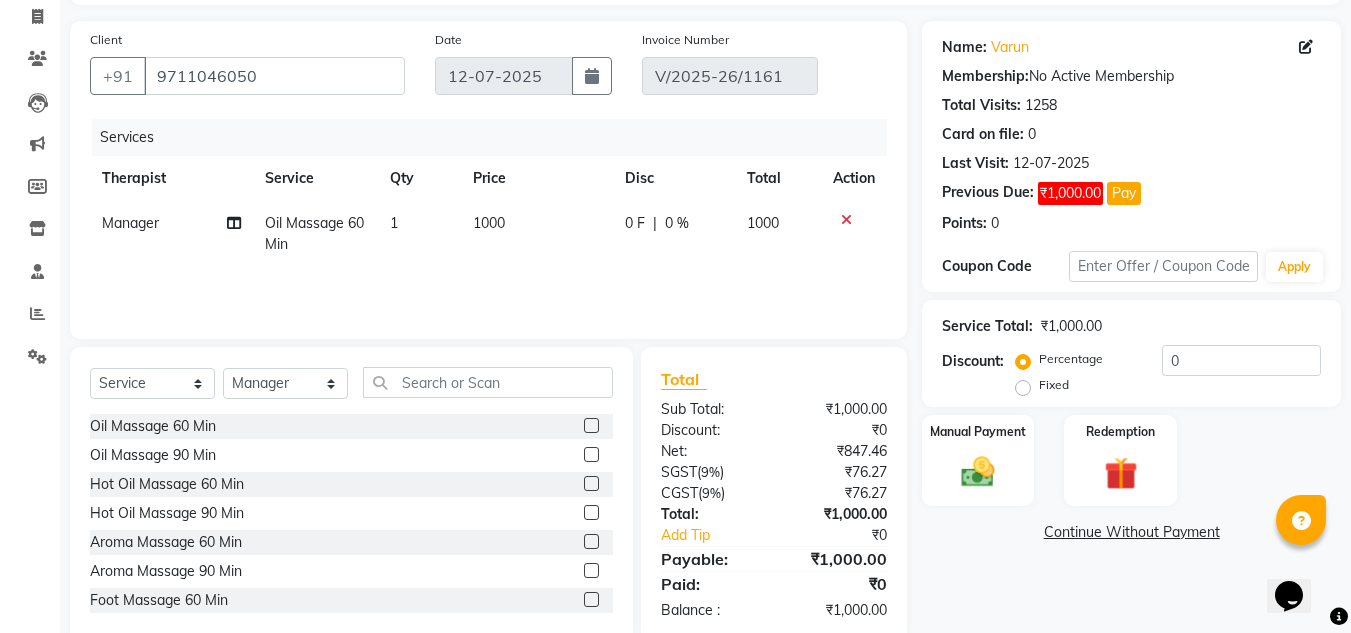 click 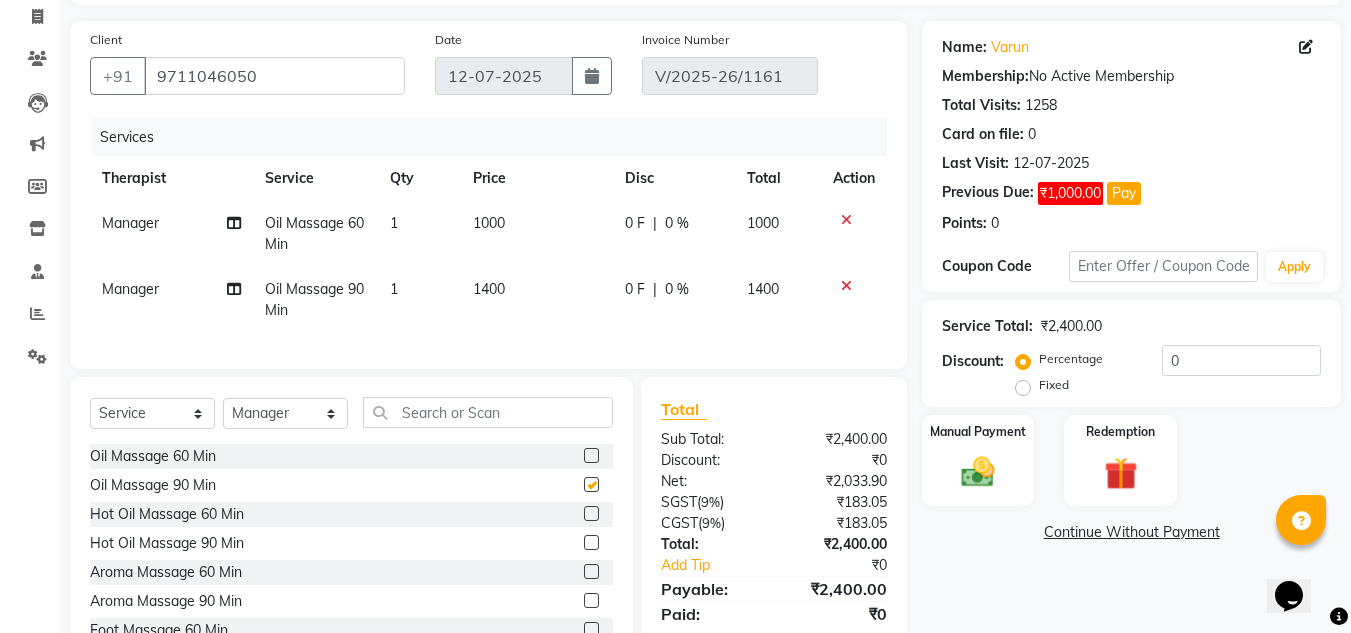 checkbox on "false" 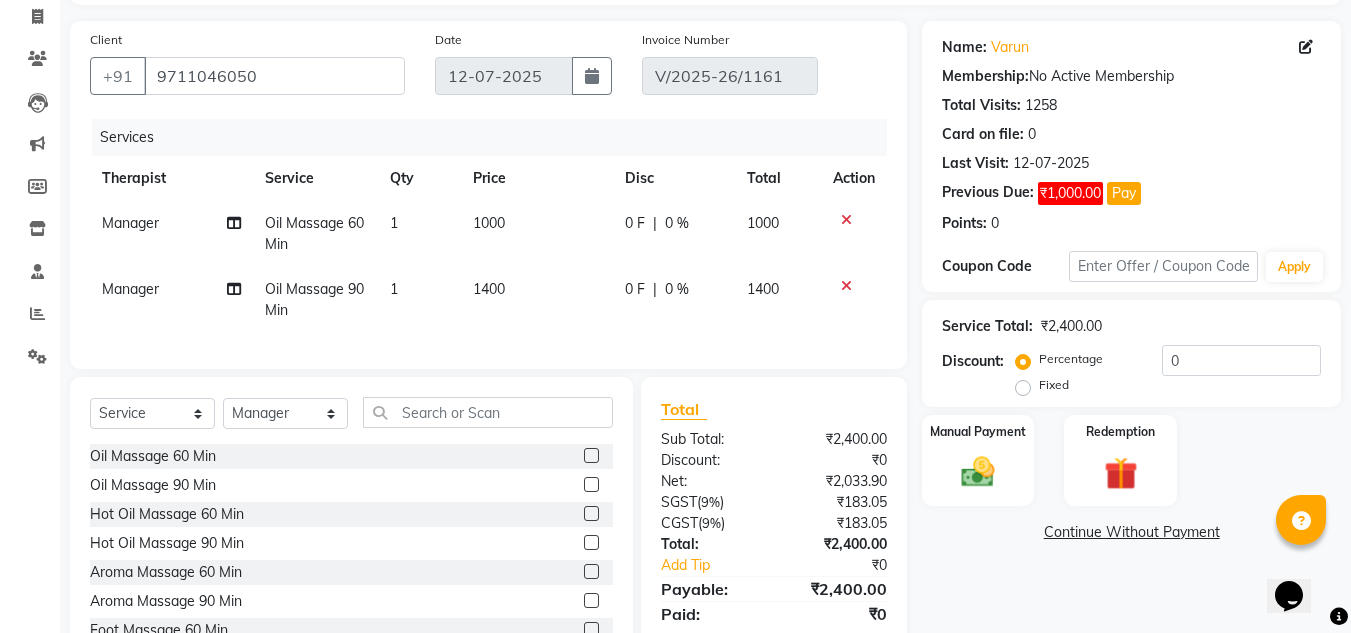 click 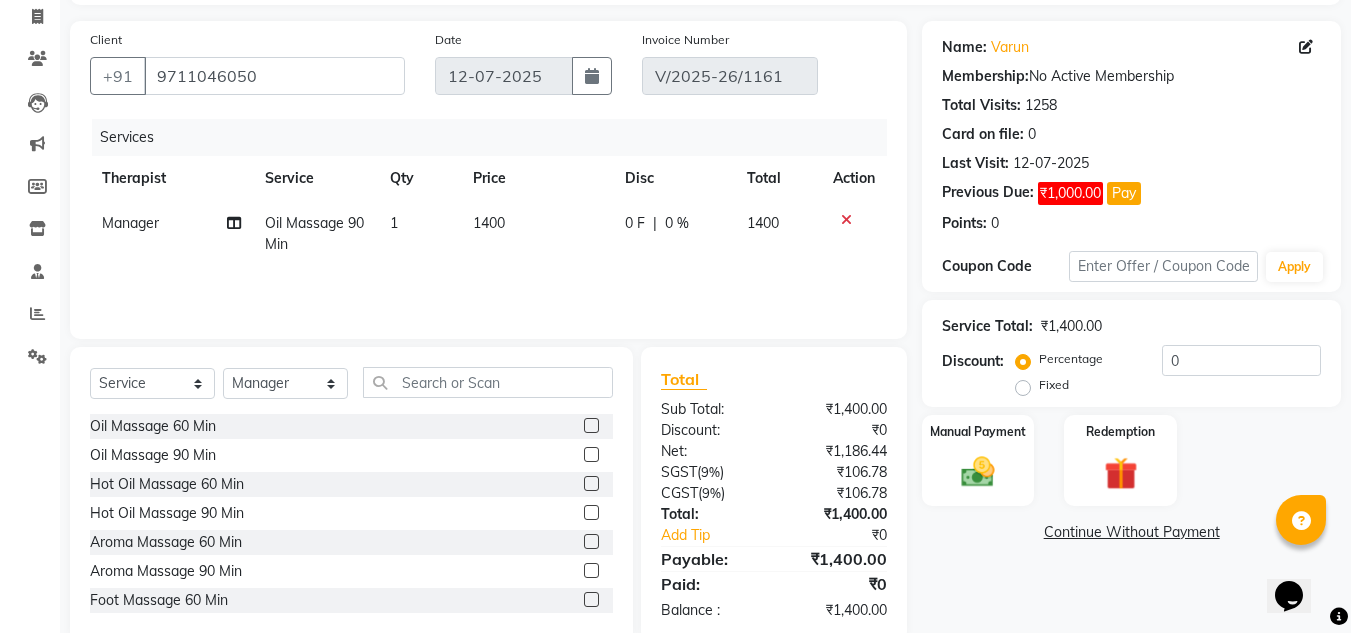 click on "0 F" 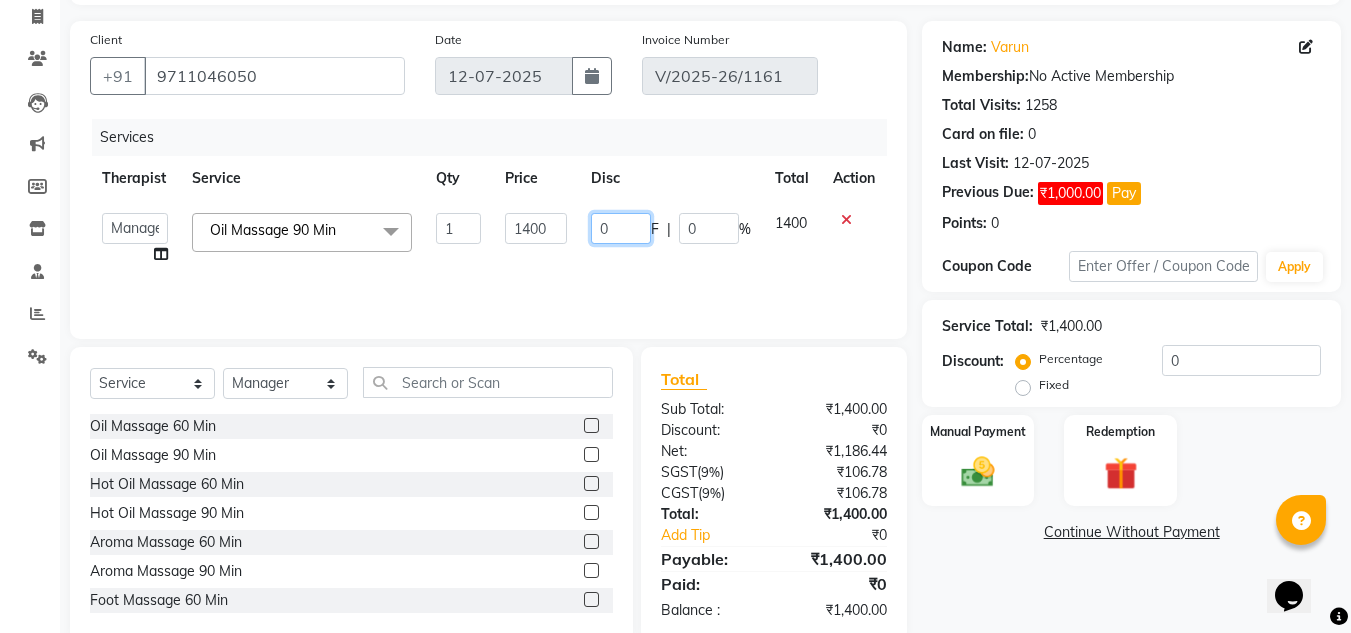 click on "0" 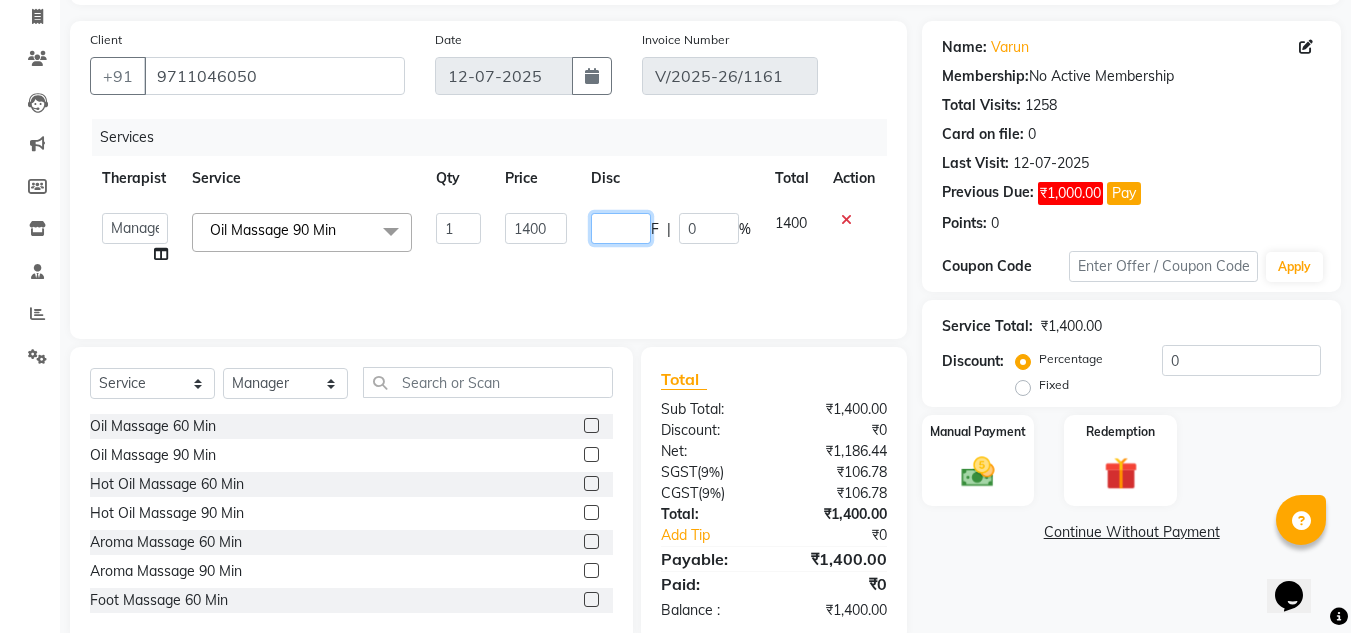 type on "1" 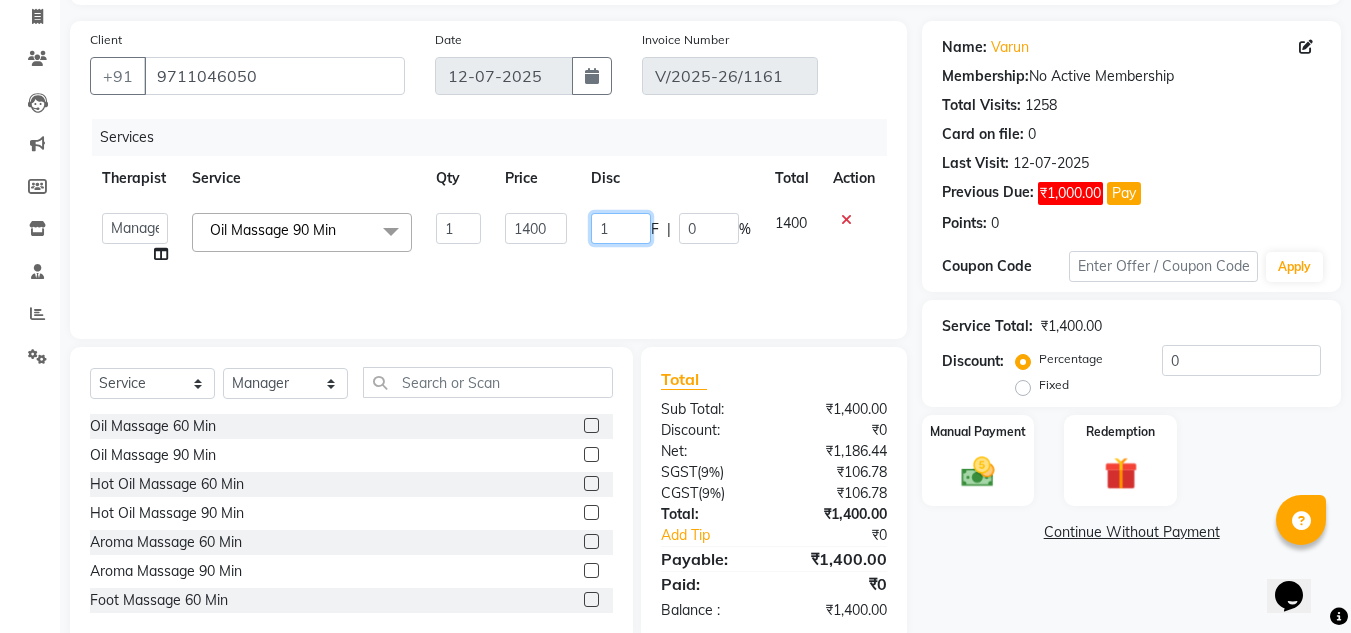scroll, scrollTop: 164, scrollLeft: 0, axis: vertical 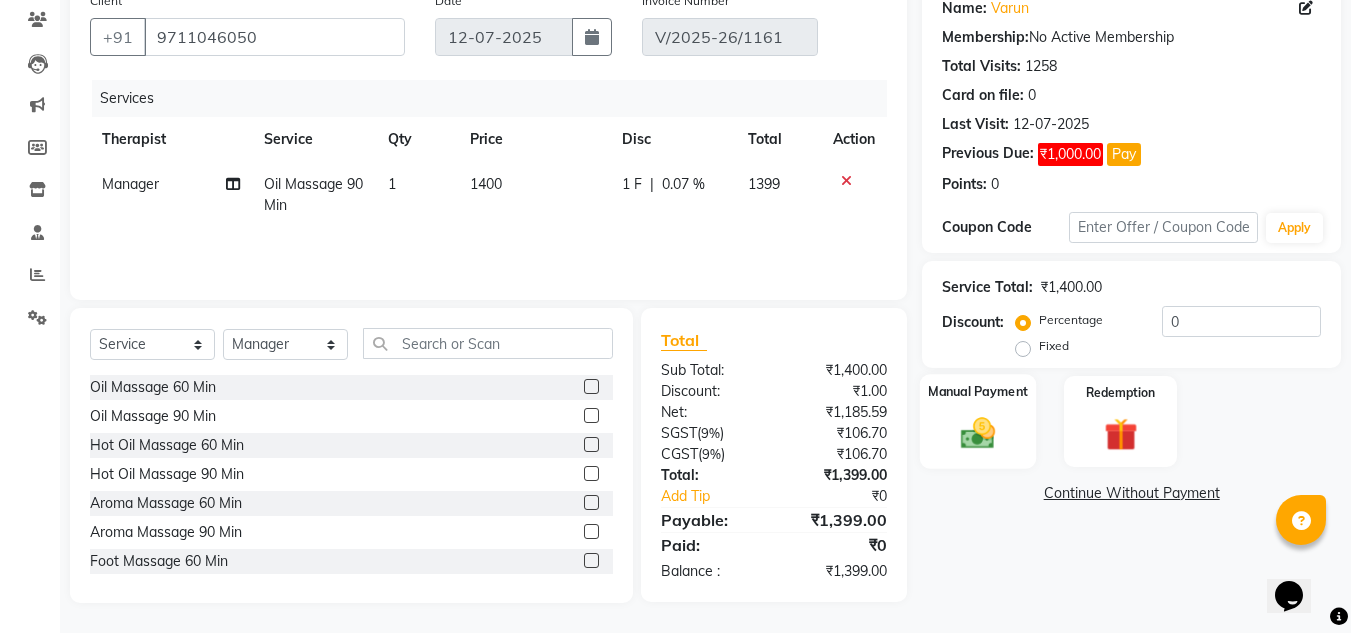 click 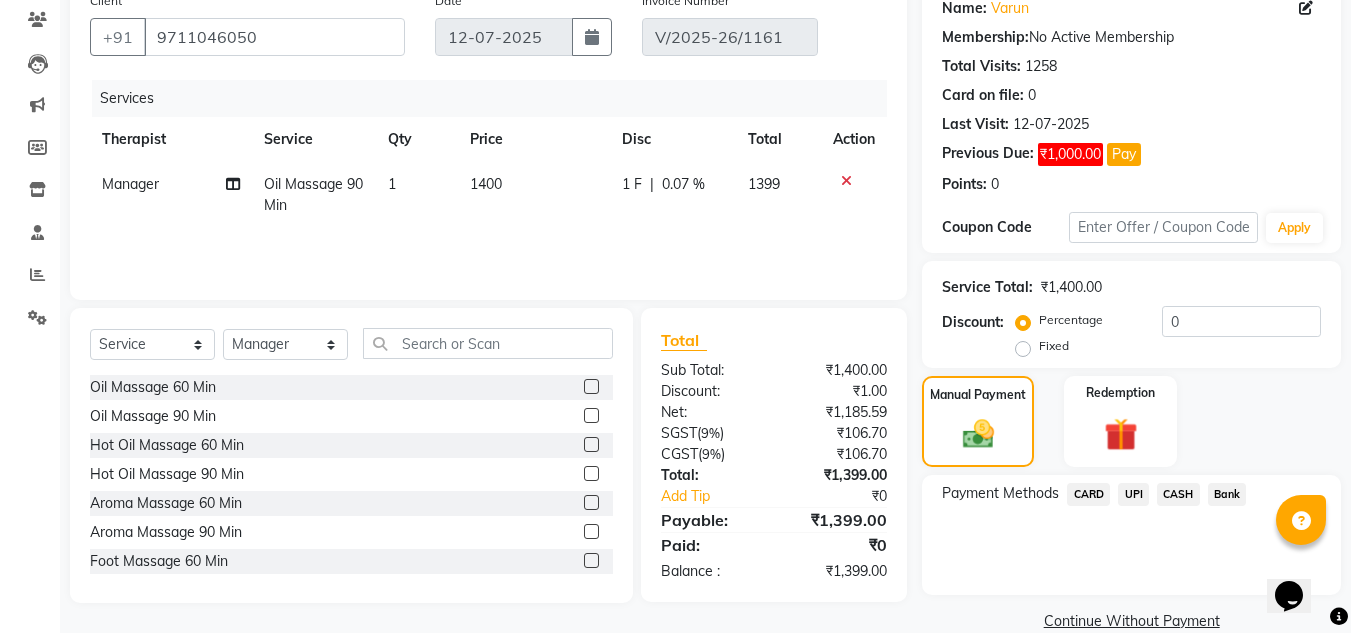 click on "UPI" 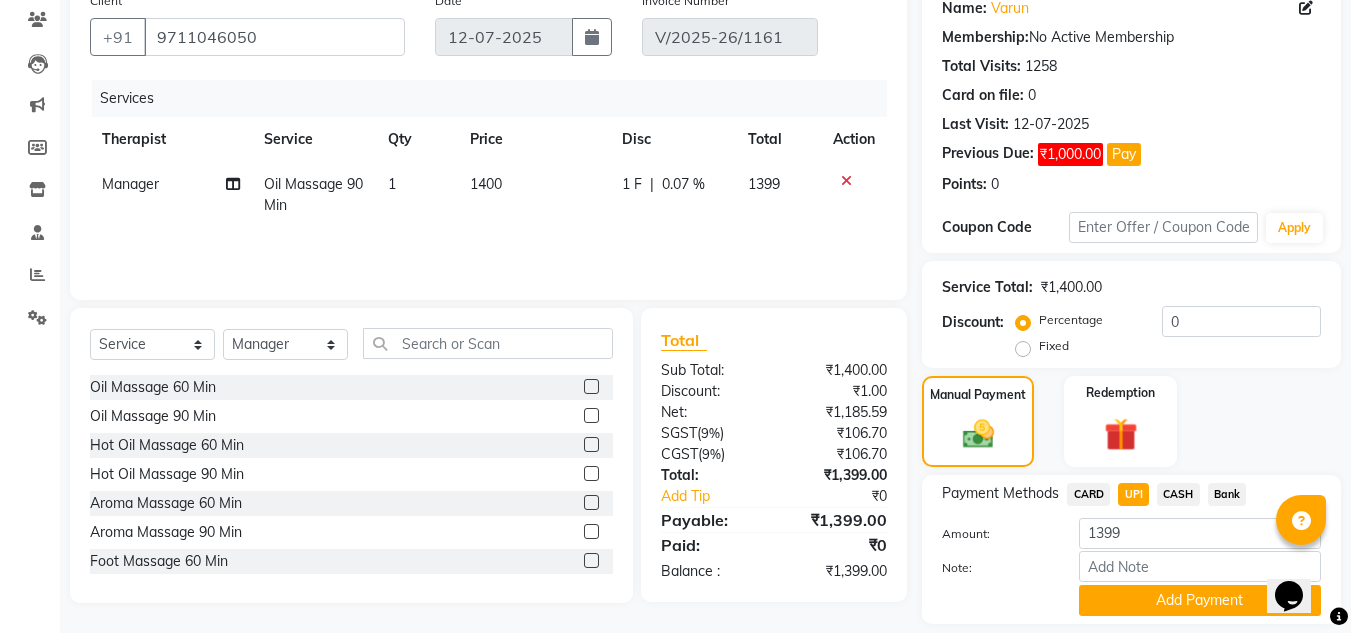 scroll, scrollTop: 230, scrollLeft: 0, axis: vertical 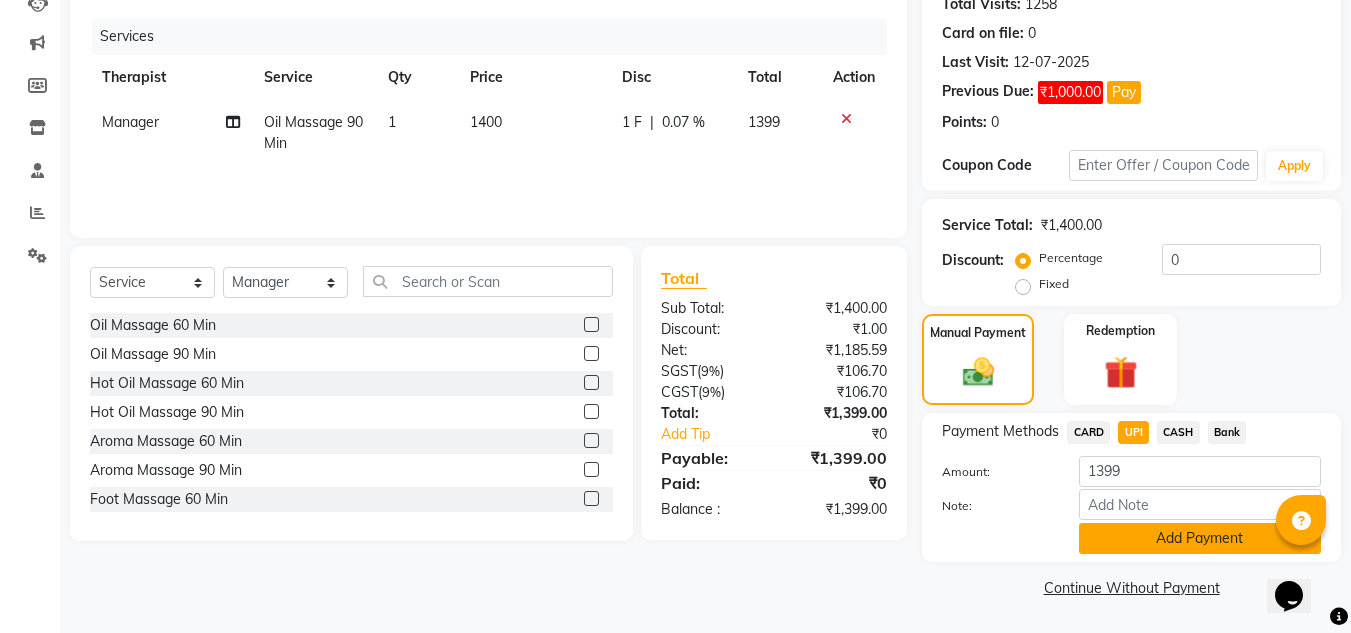click on "Add Payment" 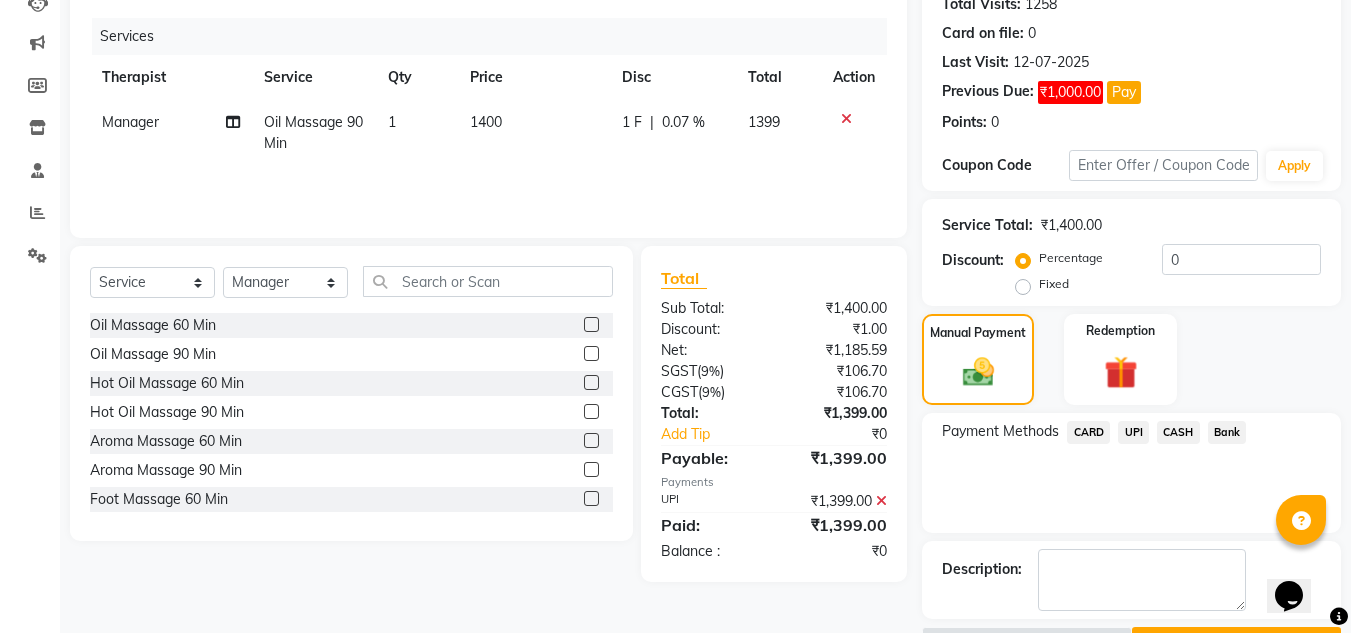 scroll, scrollTop: 285, scrollLeft: 0, axis: vertical 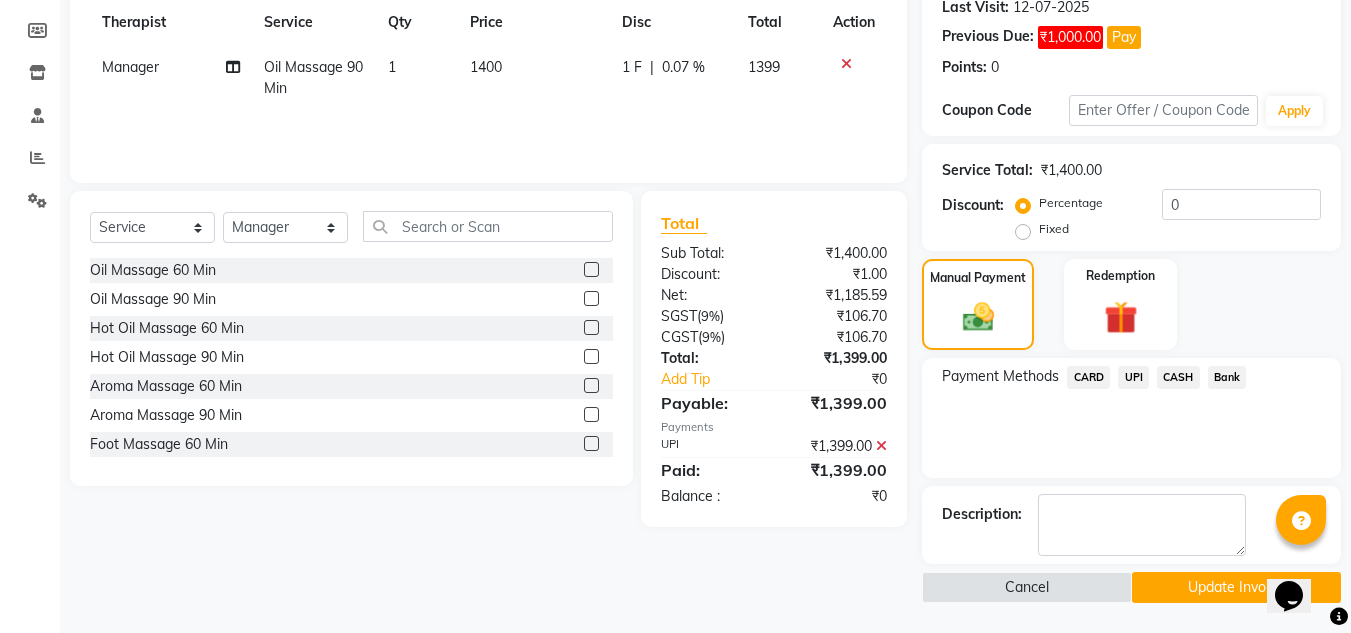 click on "Update Invoice" 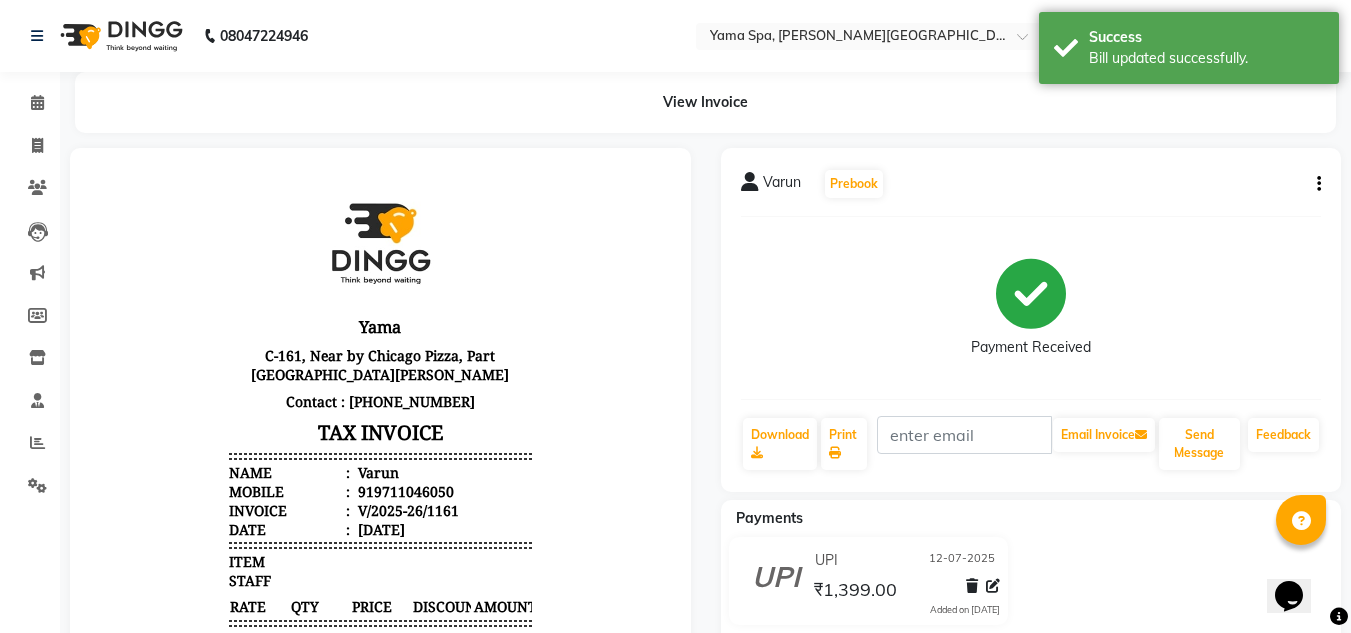 scroll, scrollTop: 0, scrollLeft: 0, axis: both 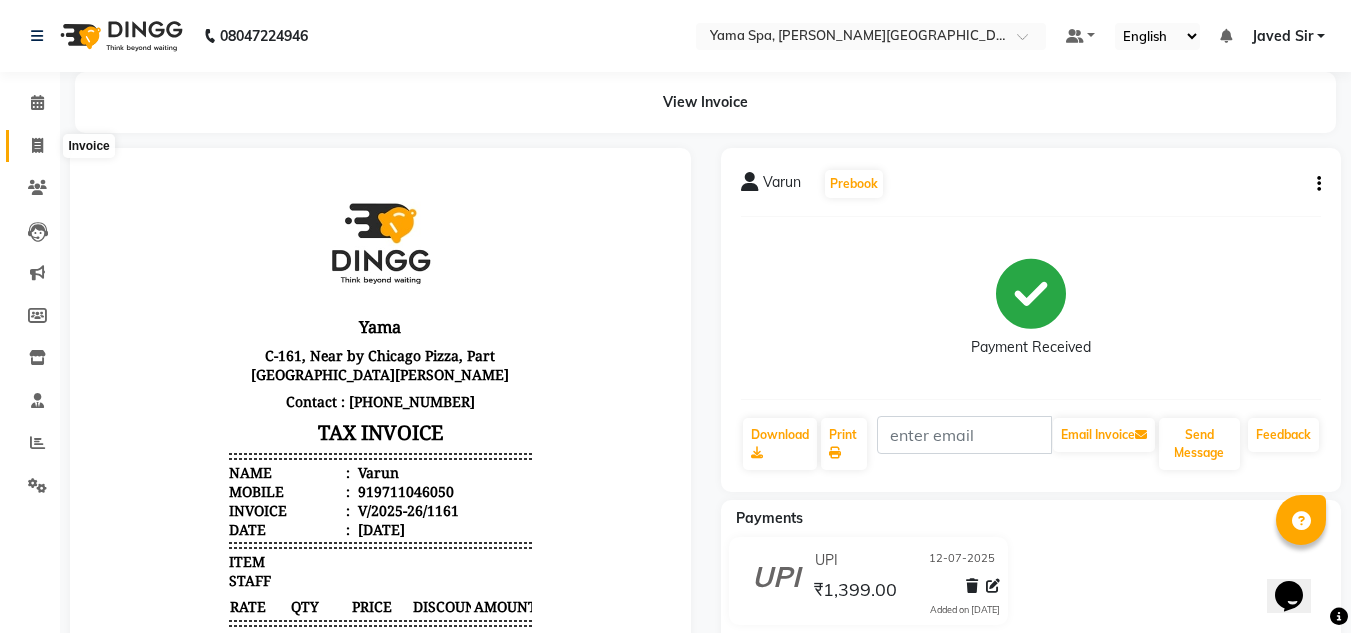 click 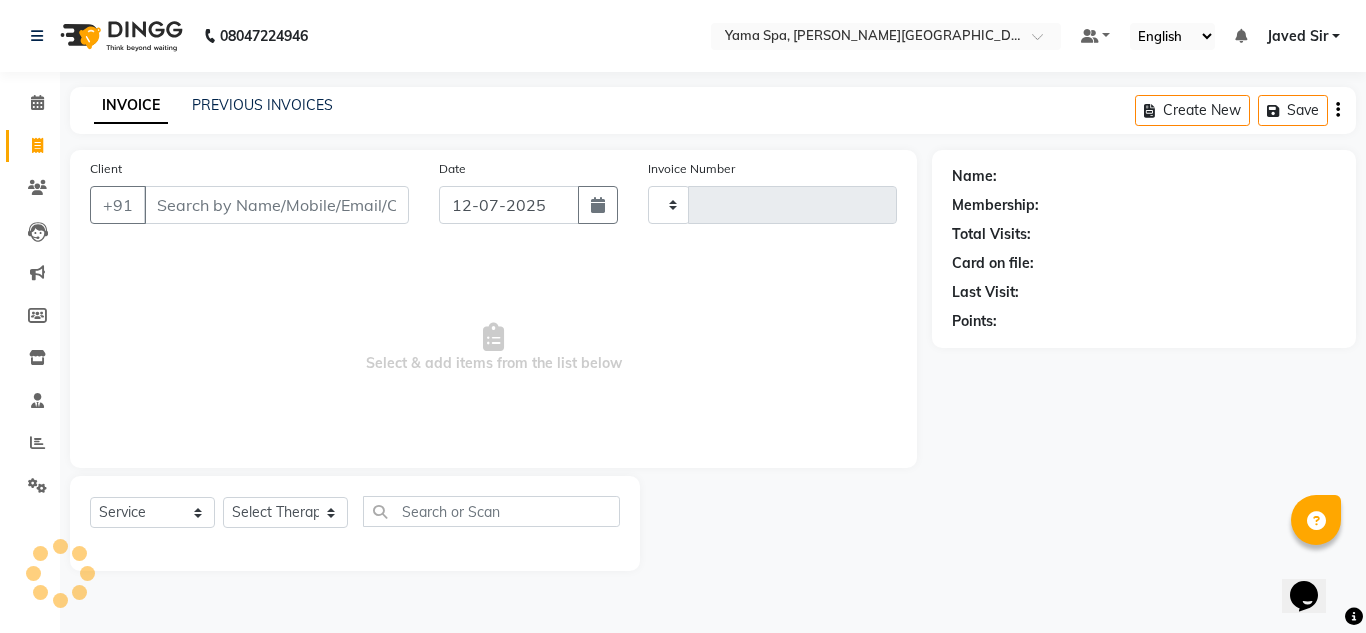 type on "1162" 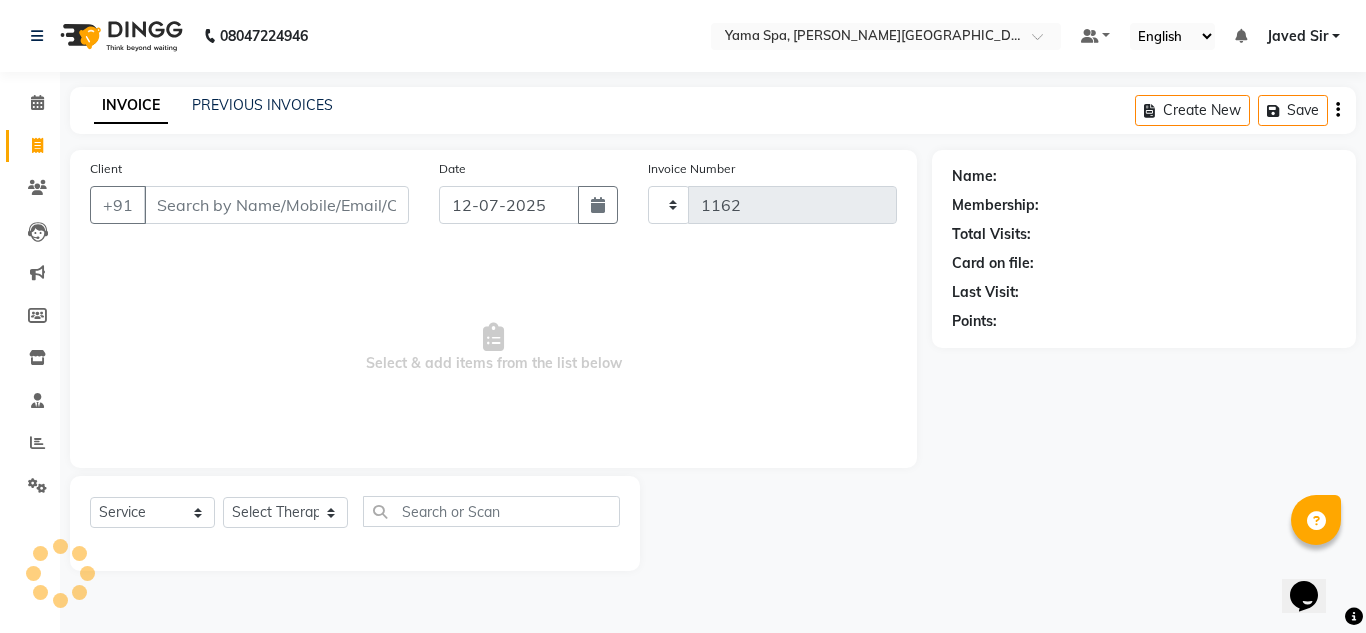 select on "7595" 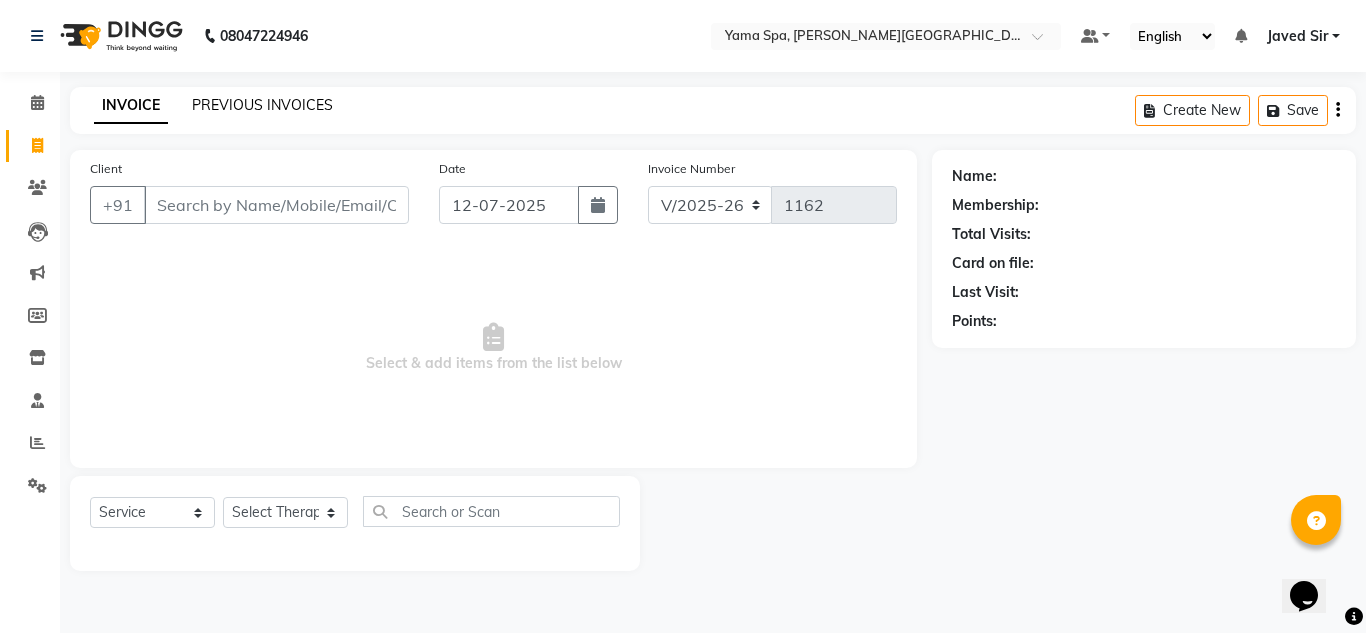 click on "PREVIOUS INVOICES" 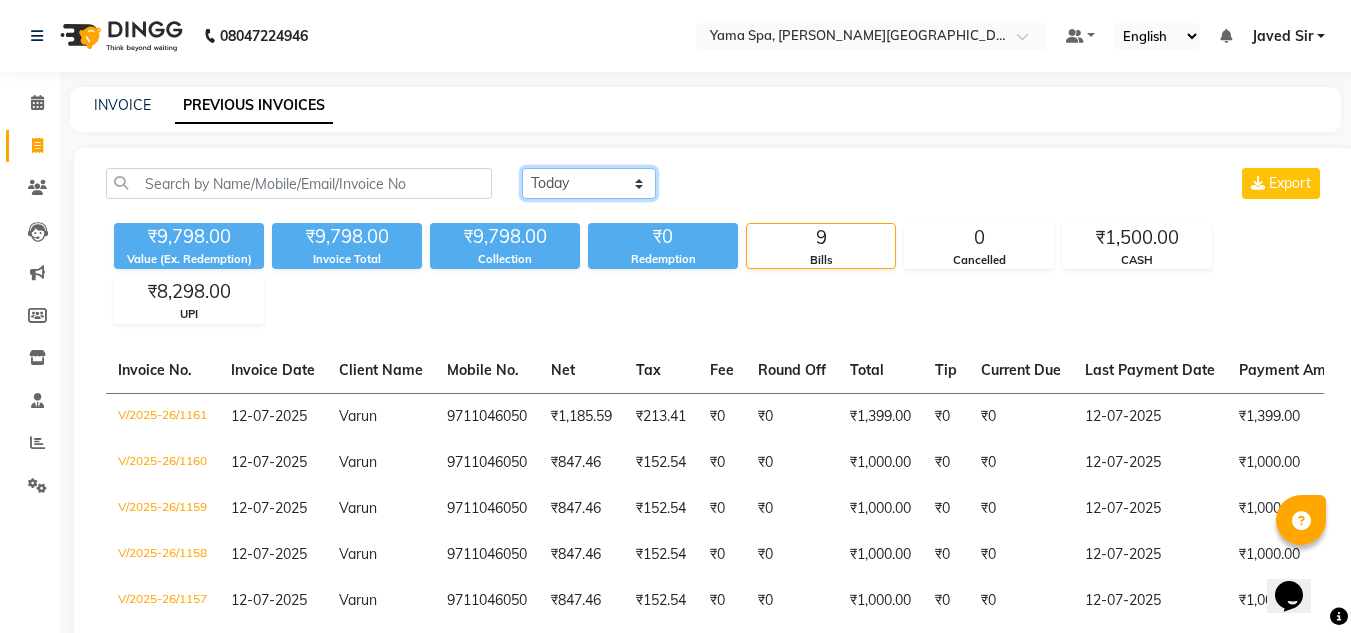 click on "[DATE] [DATE] Custom Range" 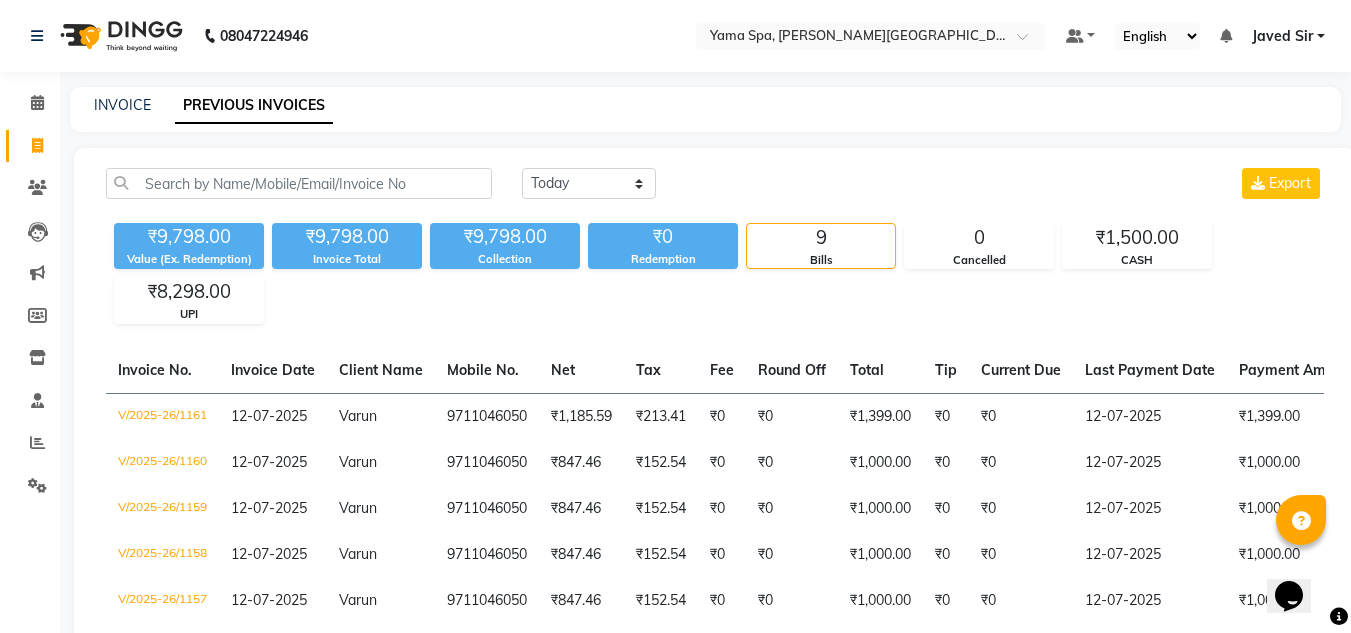 click on "INVOICE PREVIOUS INVOICES" 